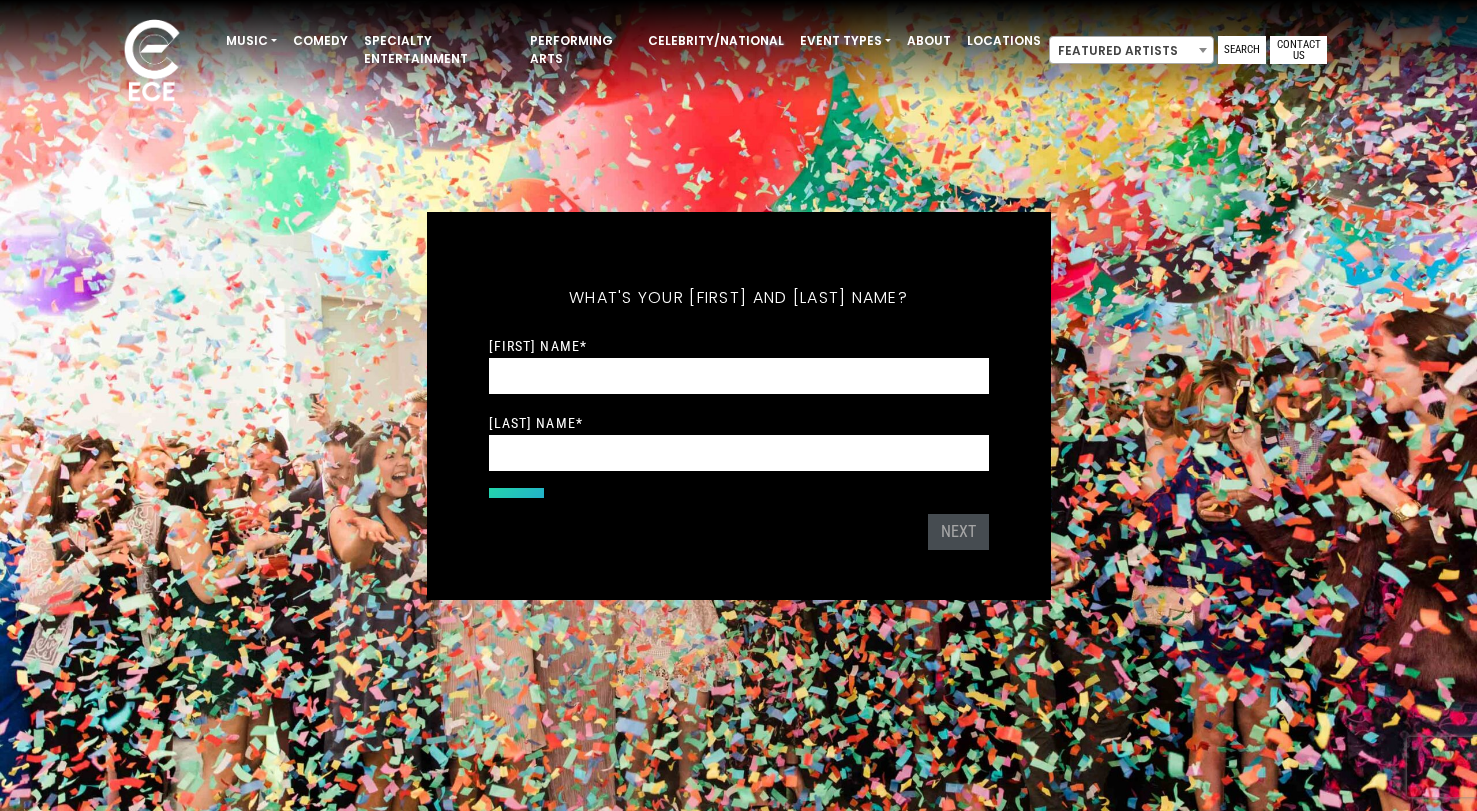 scroll, scrollTop: 0, scrollLeft: 0, axis: both 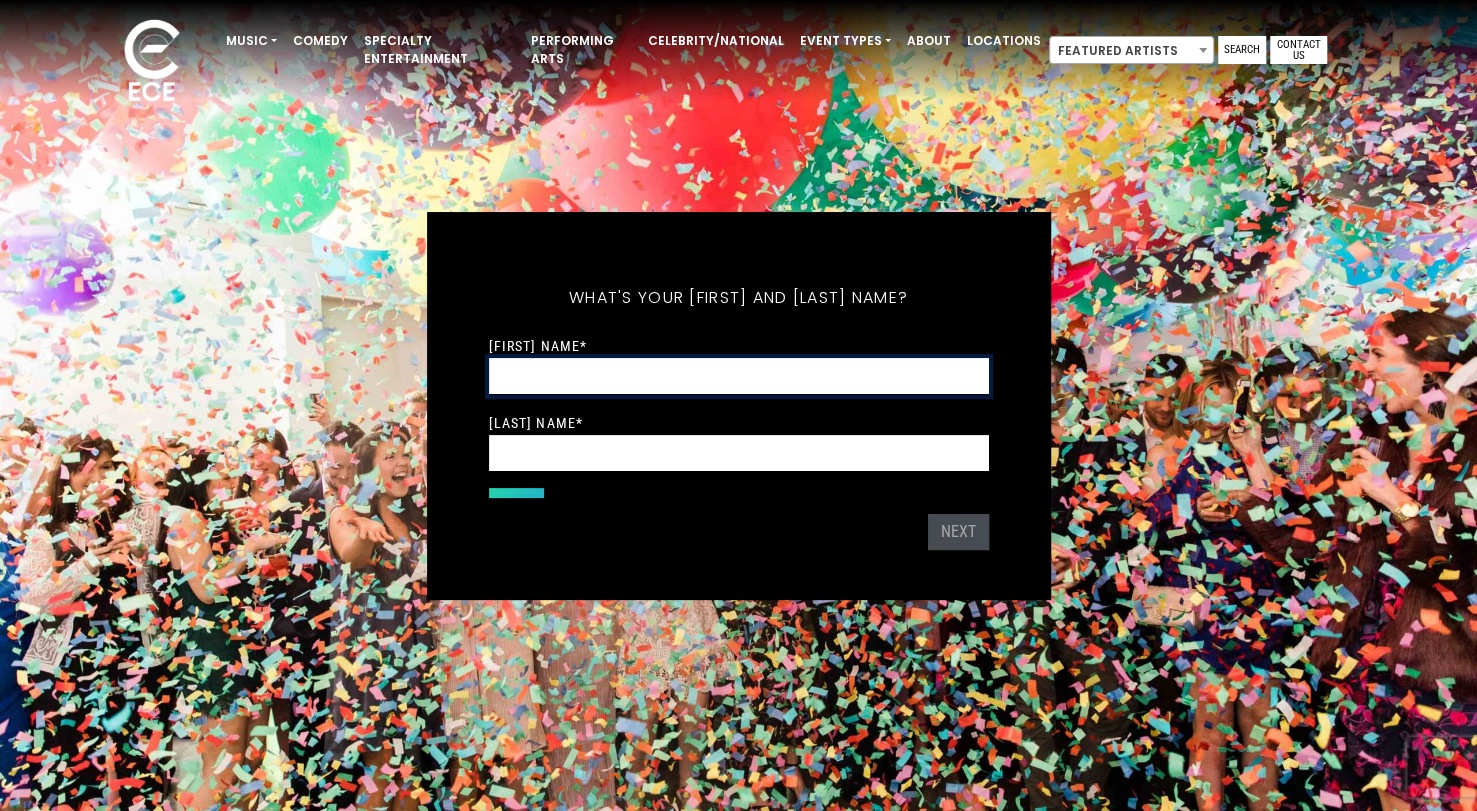 click on "[FIRST] Name *" at bounding box center (739, 376) 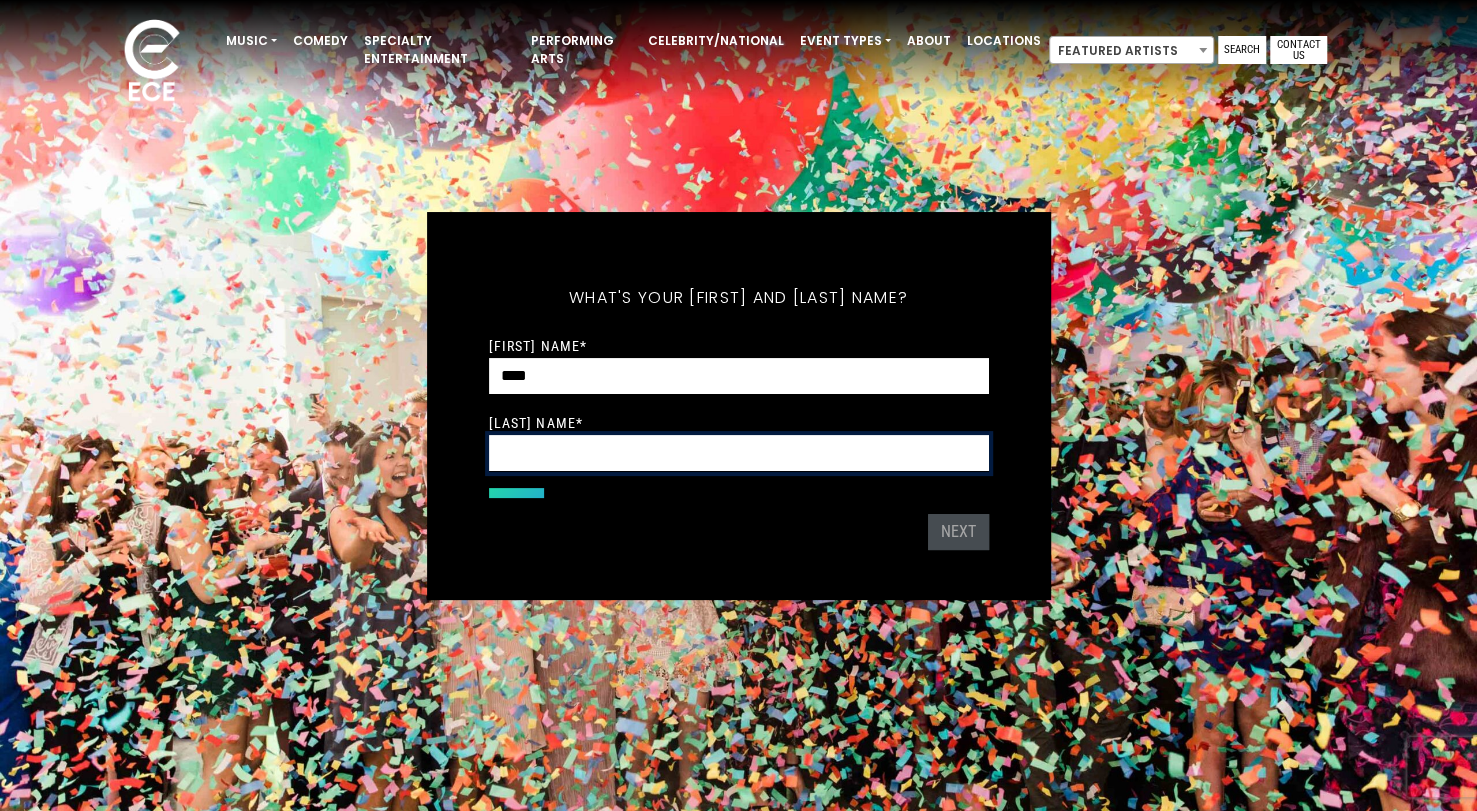 type on "******" 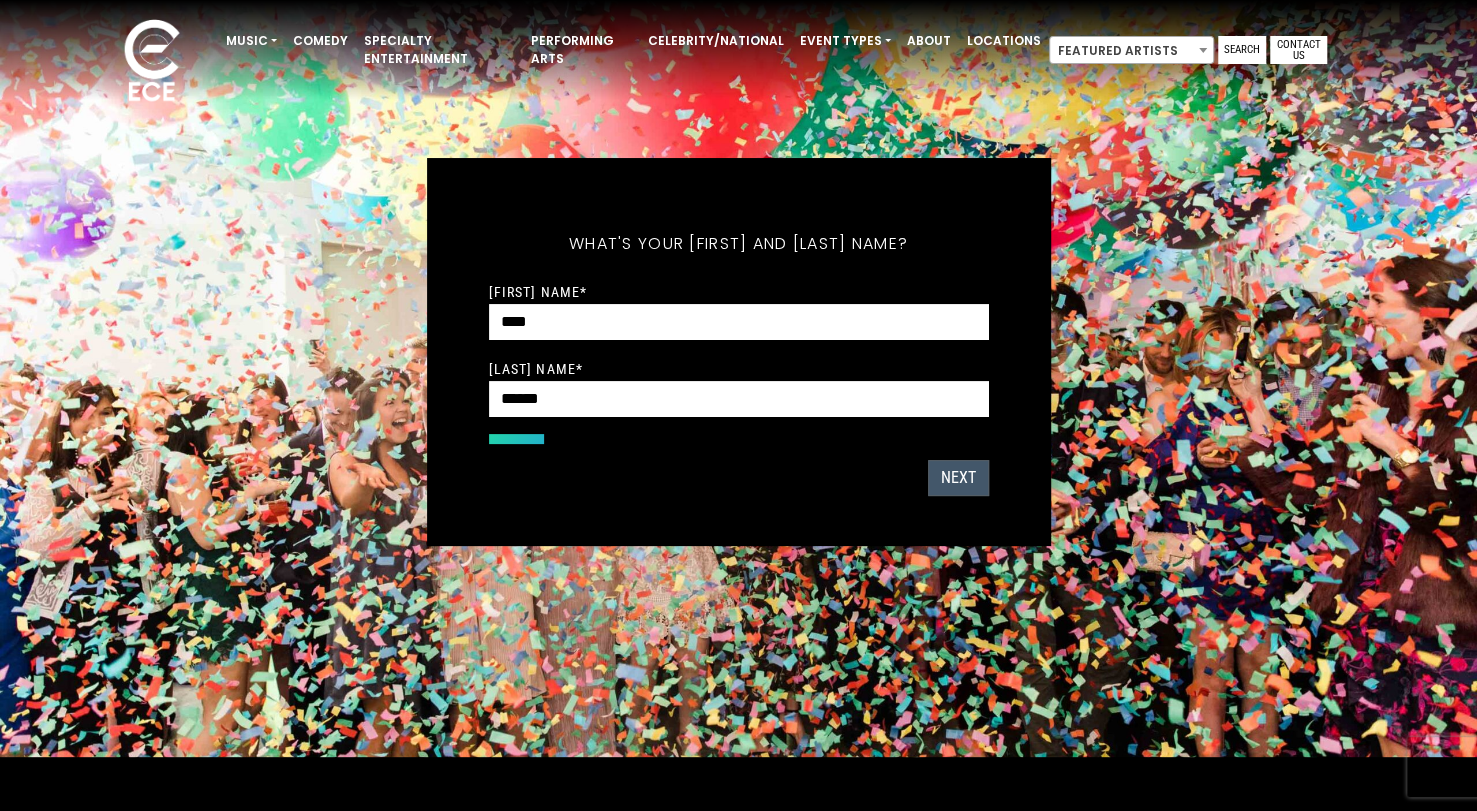 click on "Next" at bounding box center [958, 478] 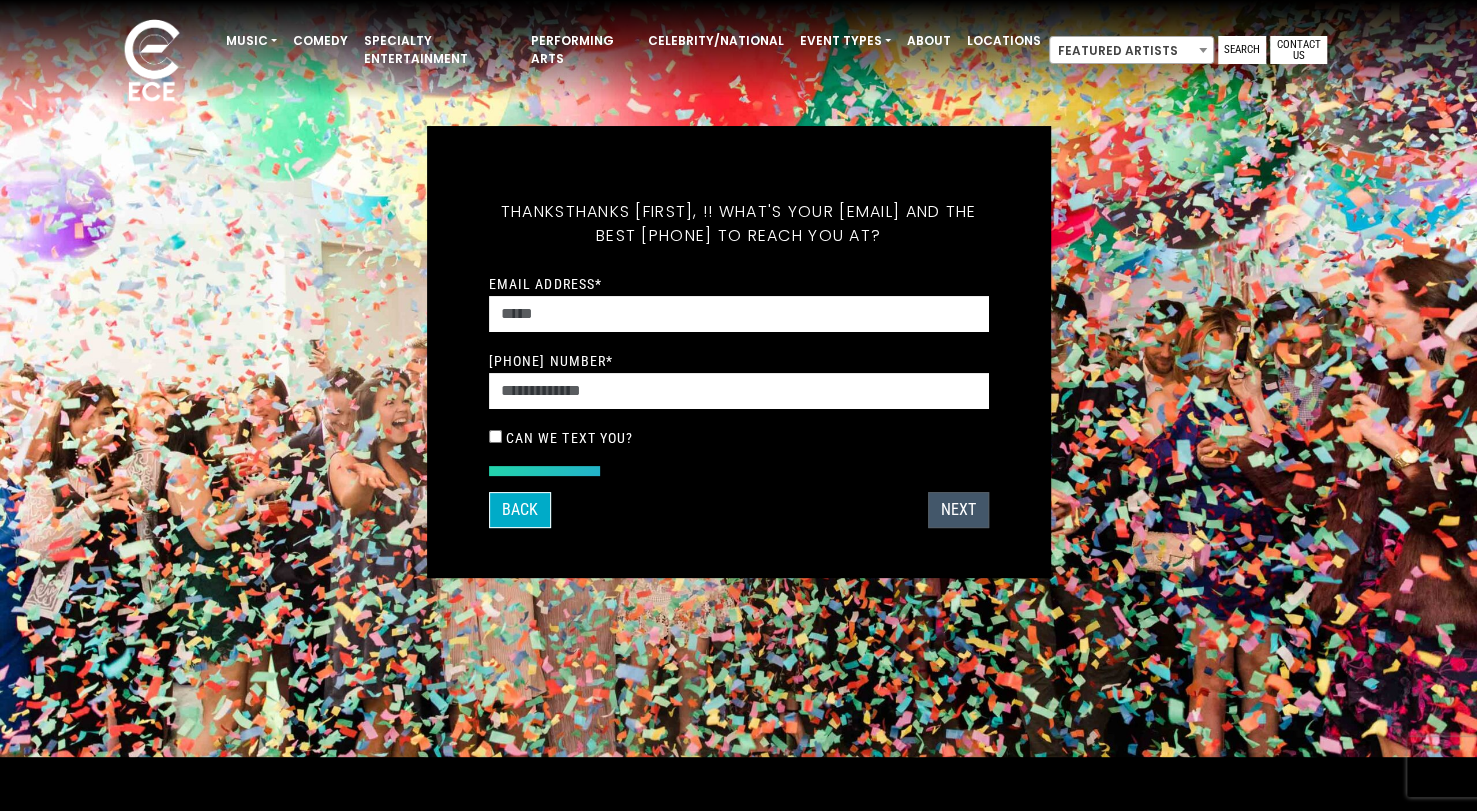 scroll, scrollTop: 22, scrollLeft: 0, axis: vertical 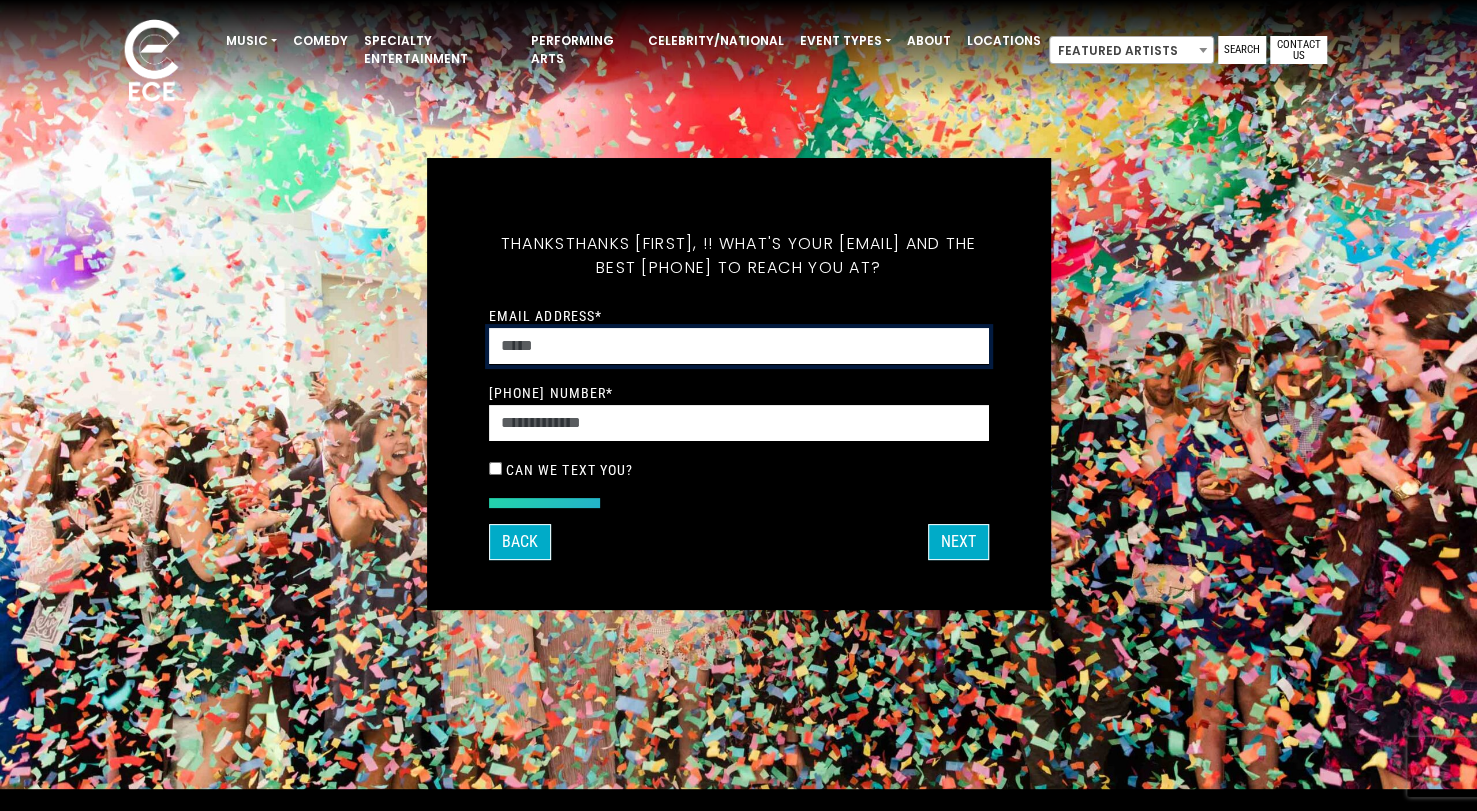 click on "[EMAIL] Address *" at bounding box center [739, 346] 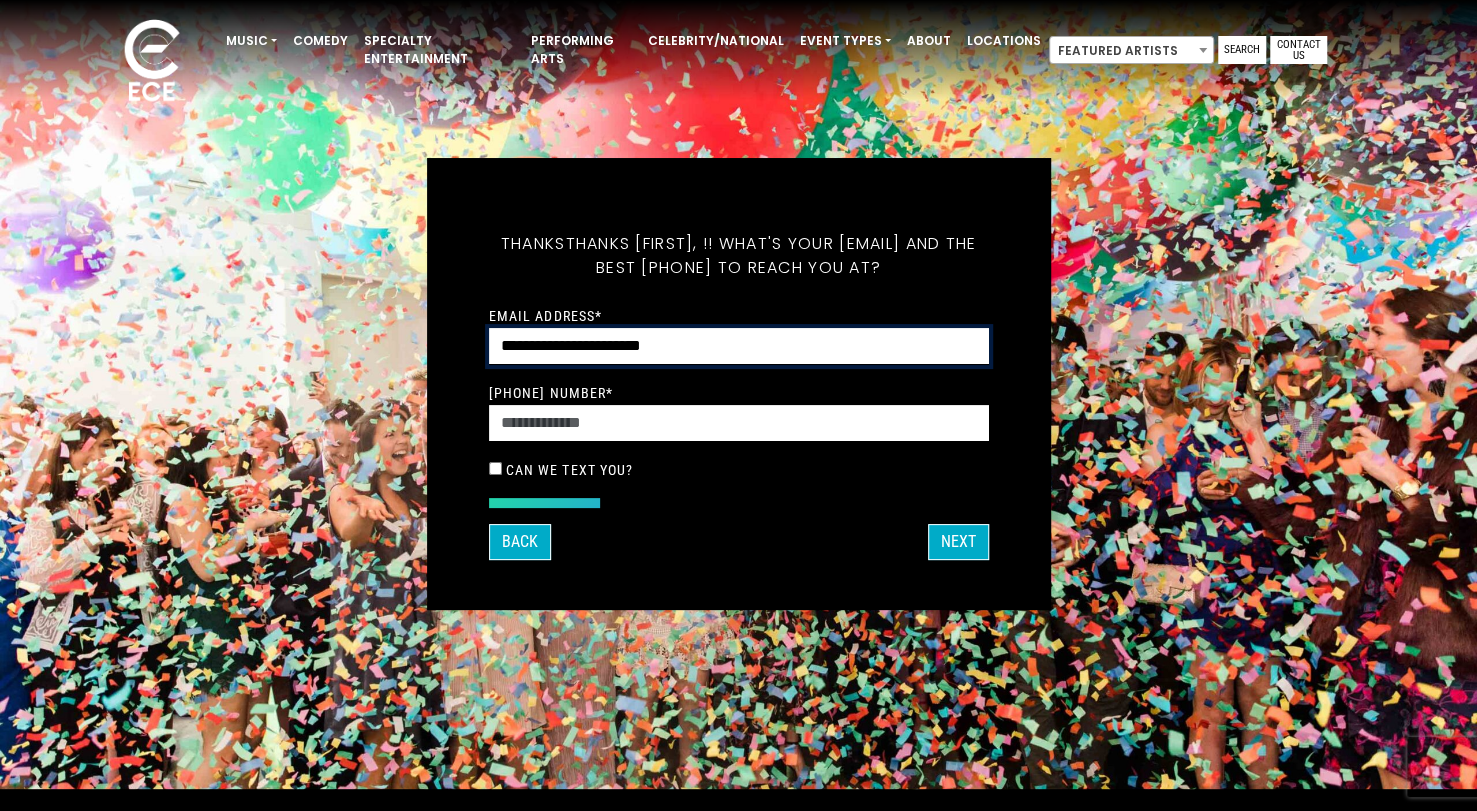 type on "**********" 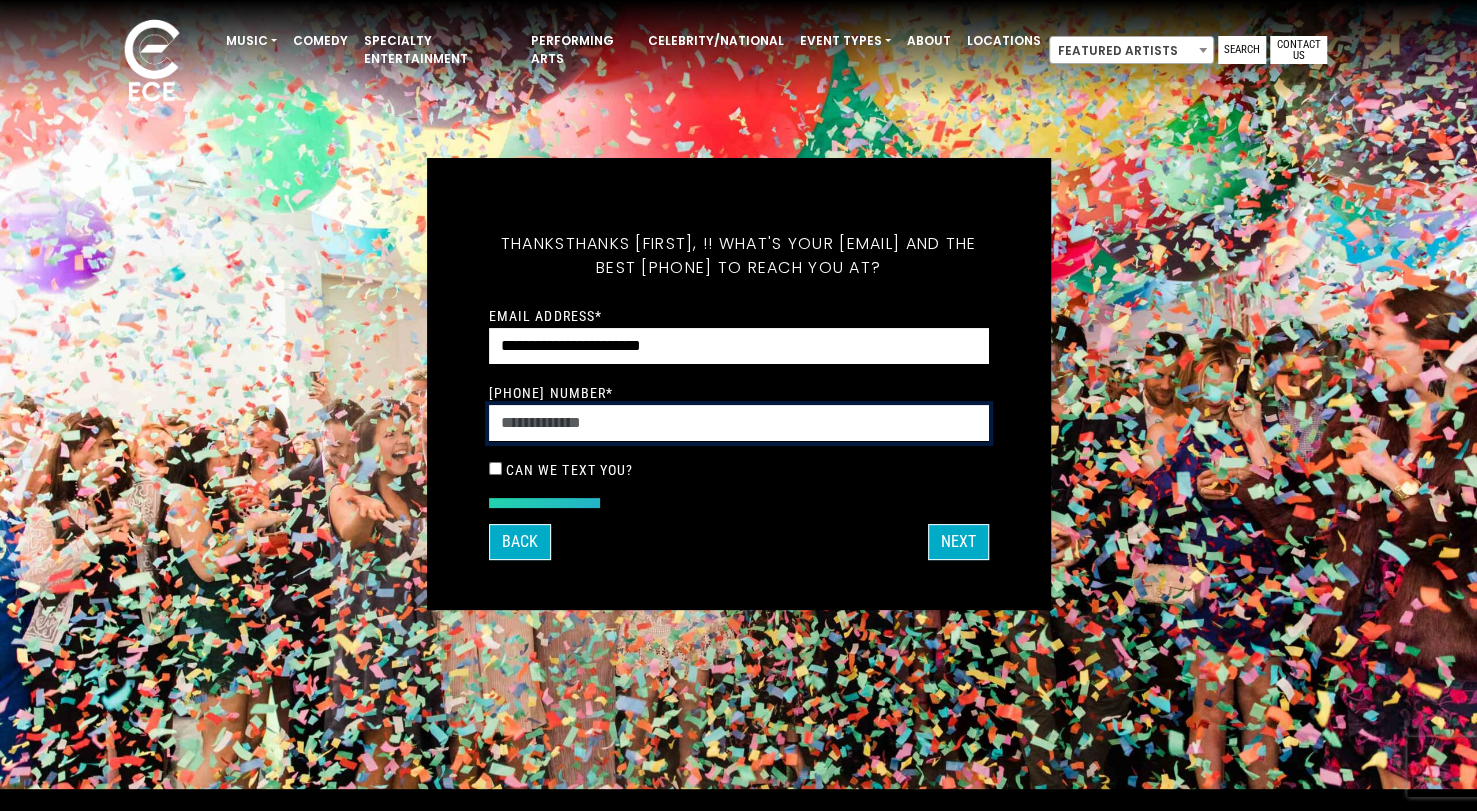 click on "[PHONE] Number *" at bounding box center (739, 423) 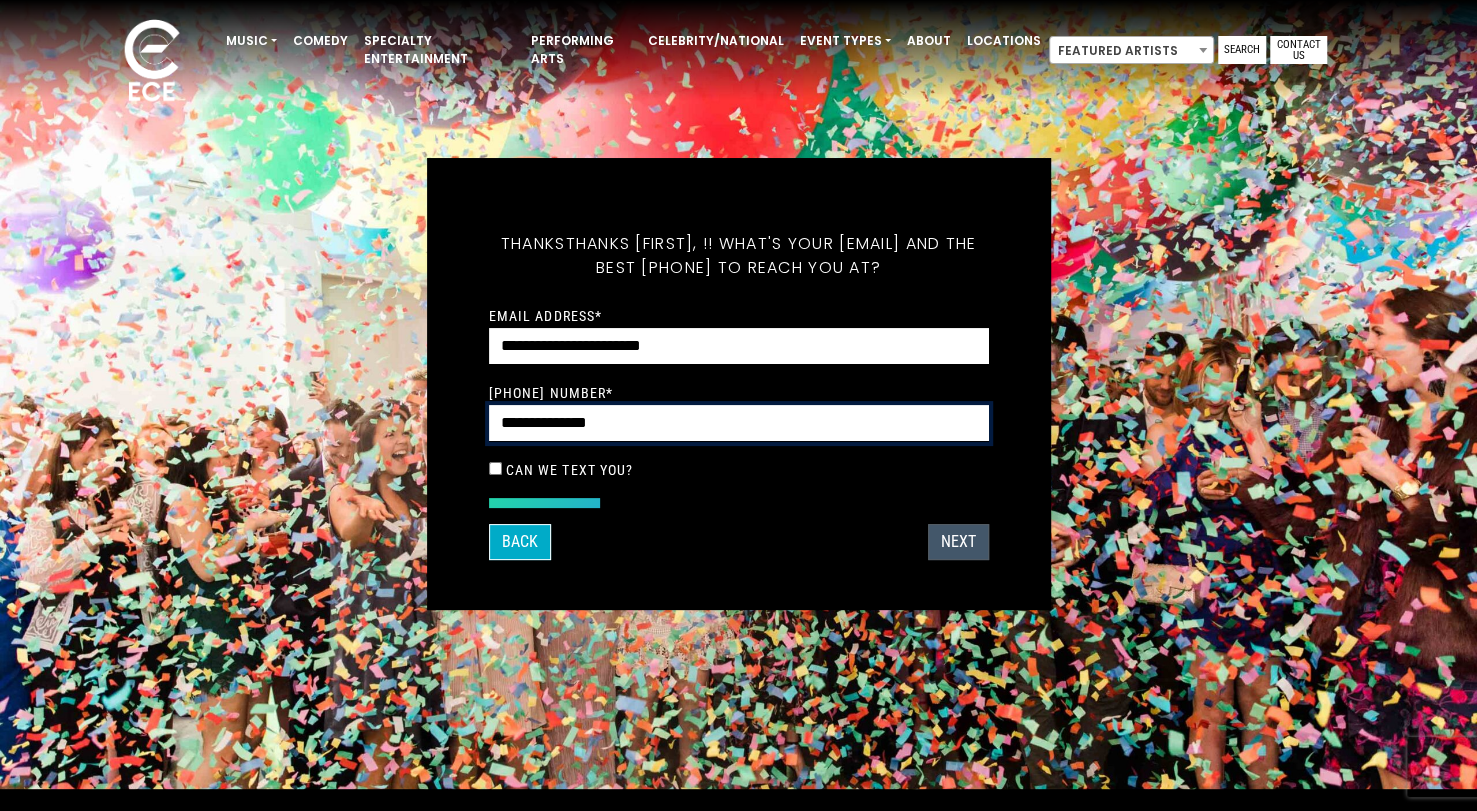 type on "**********" 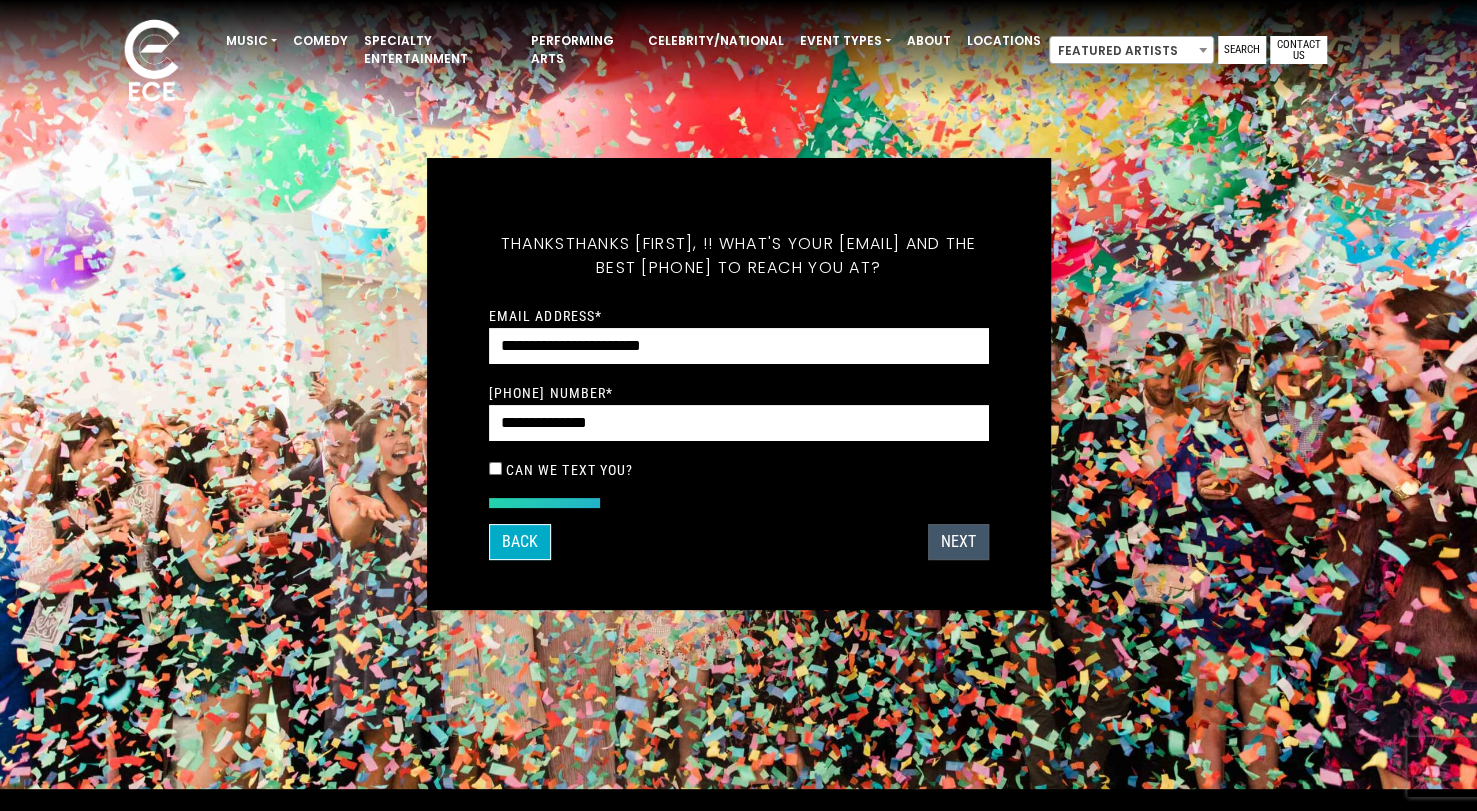 click on "Next" at bounding box center [958, 542] 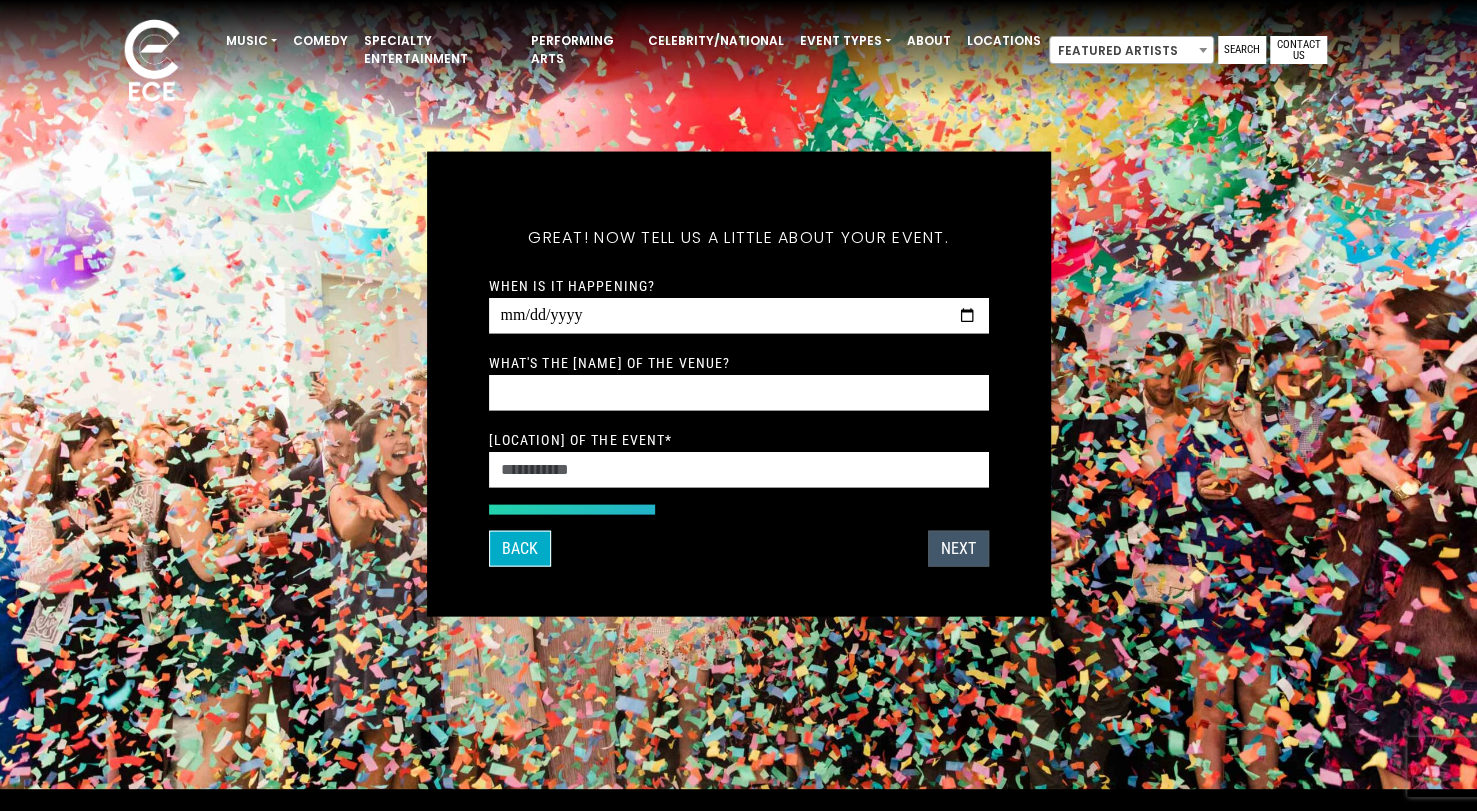 scroll, scrollTop: 15, scrollLeft: 0, axis: vertical 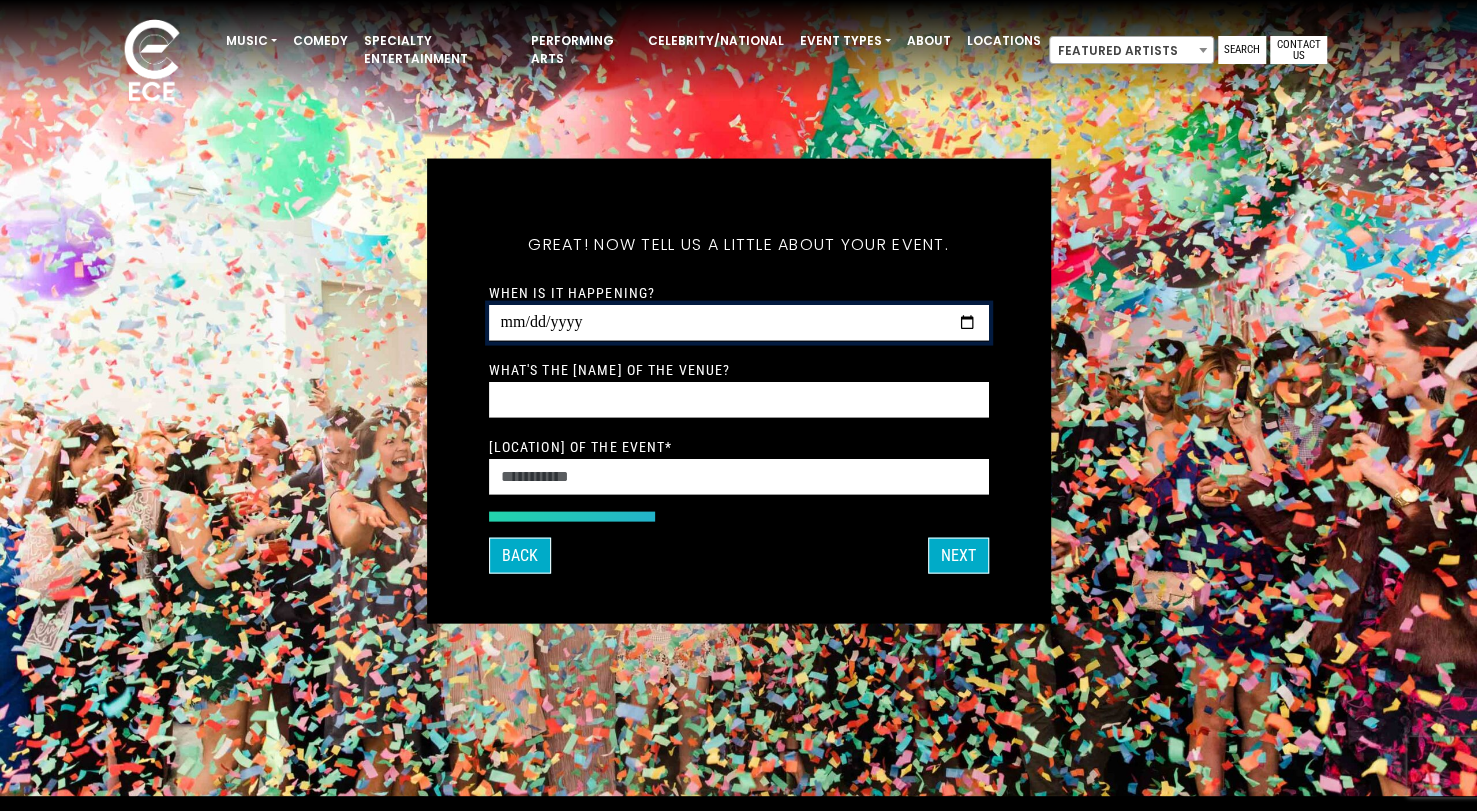 click on "When is it happening?" at bounding box center (739, 322) 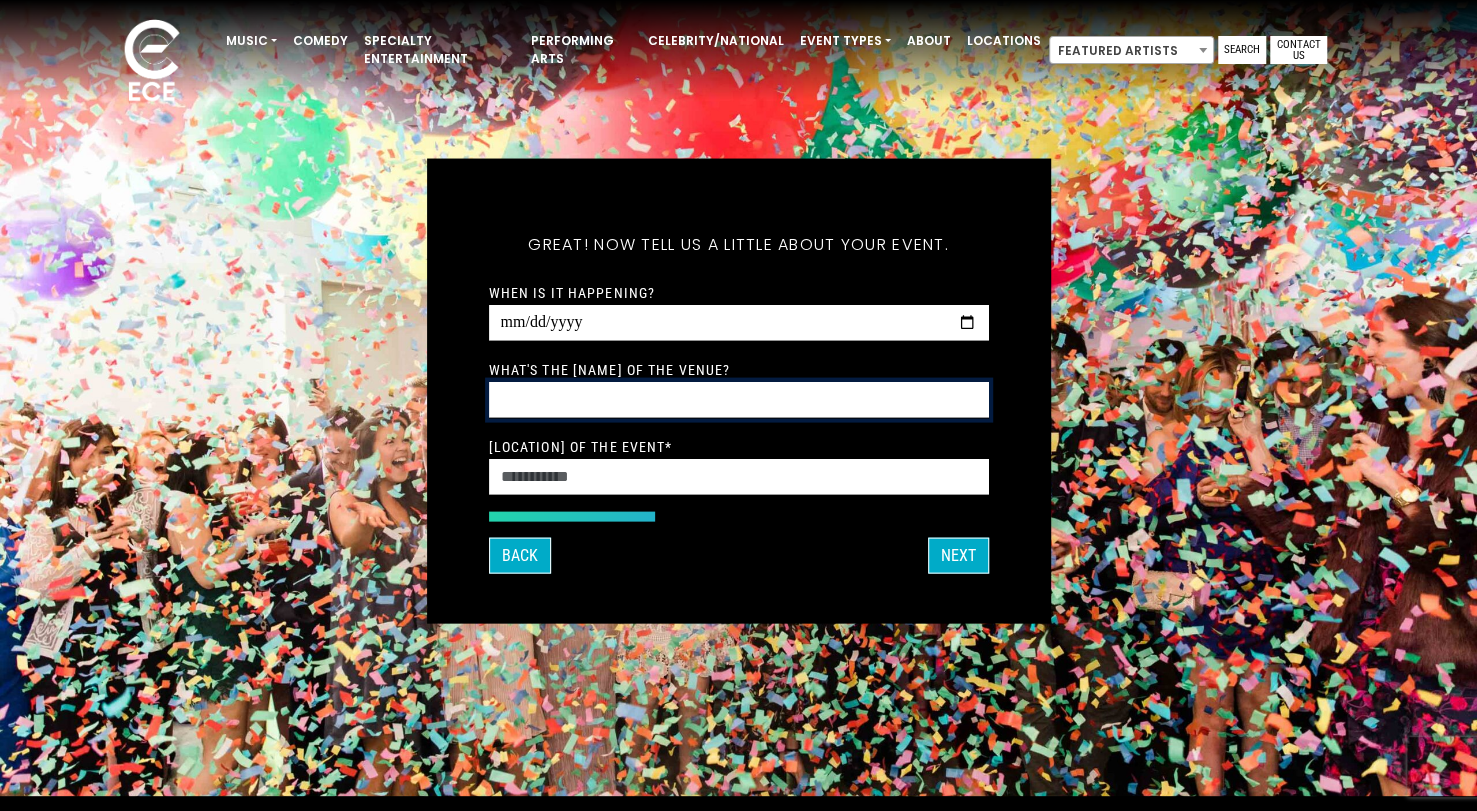click on "What's the [NAME] of the venue?" at bounding box center [739, 399] 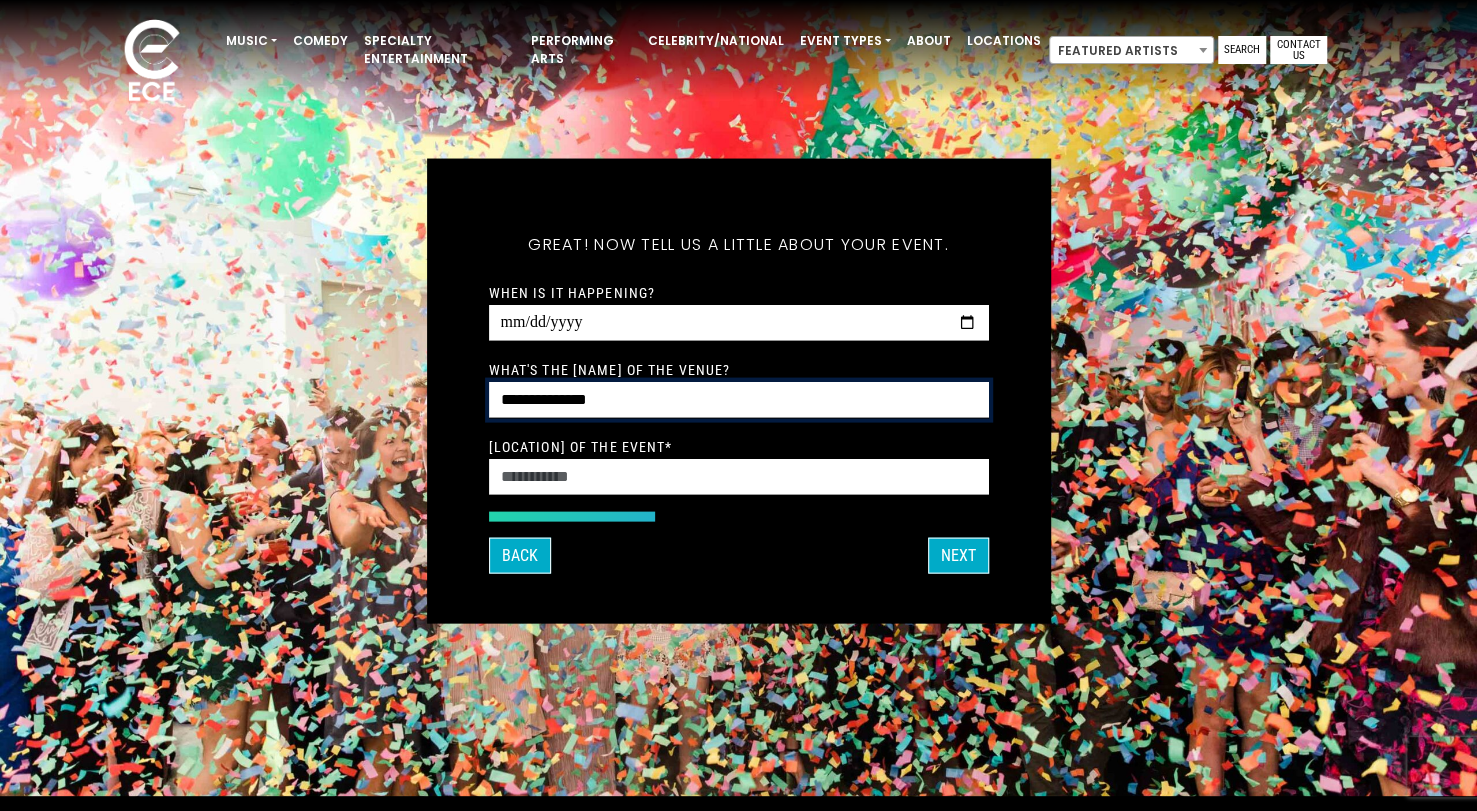 type on "**********" 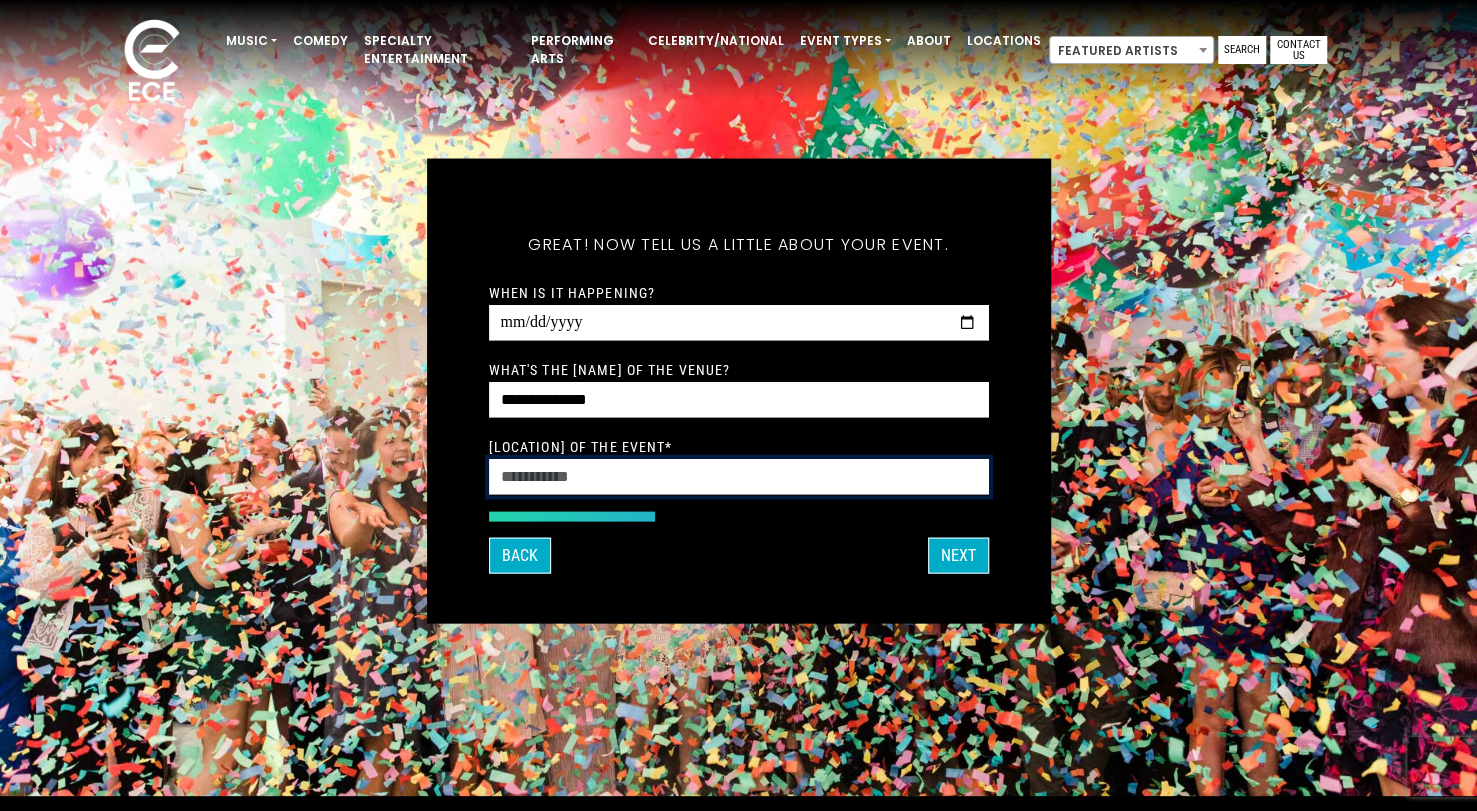 click on "[LOCATION] of the event *" at bounding box center (739, 476) 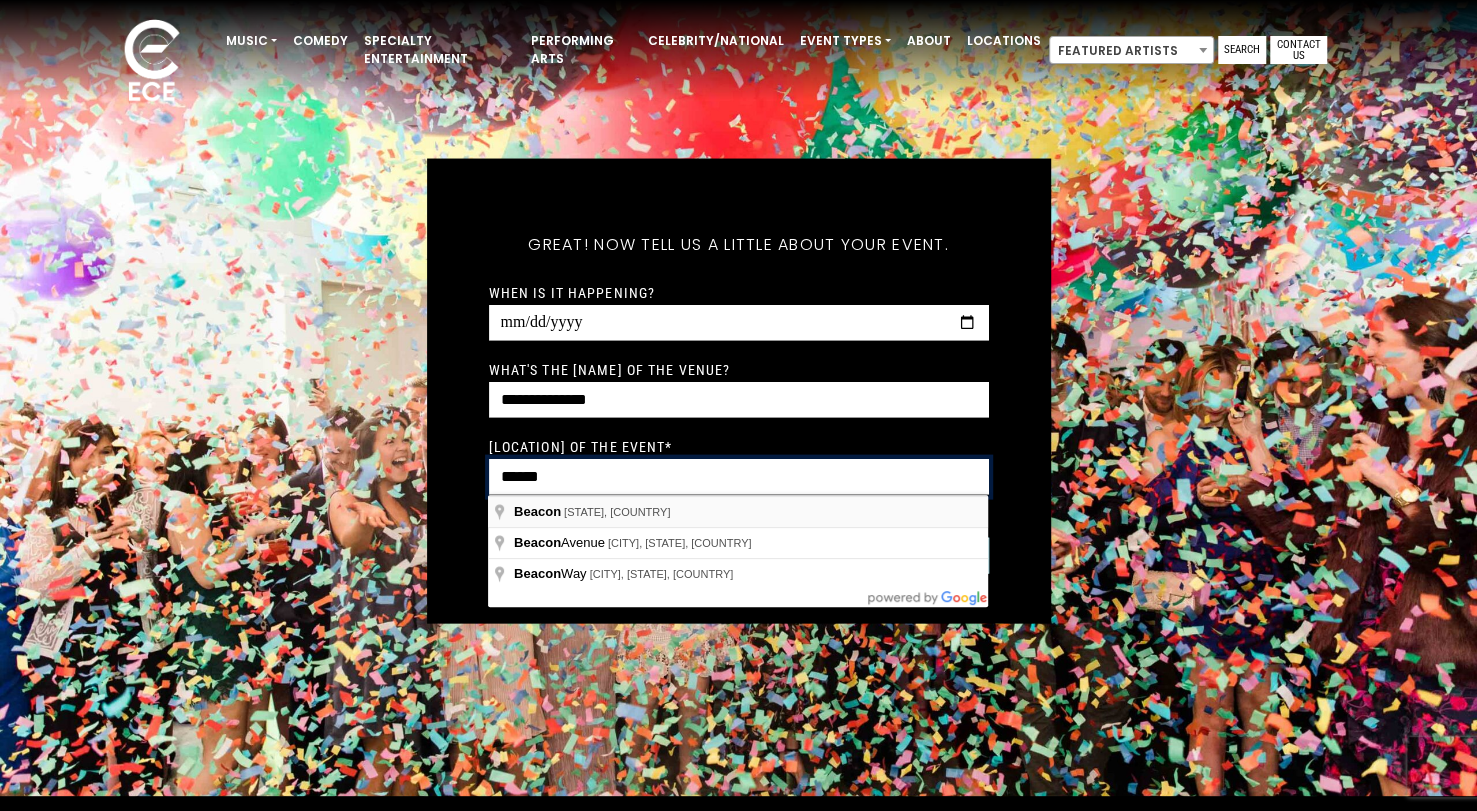 type on "******" 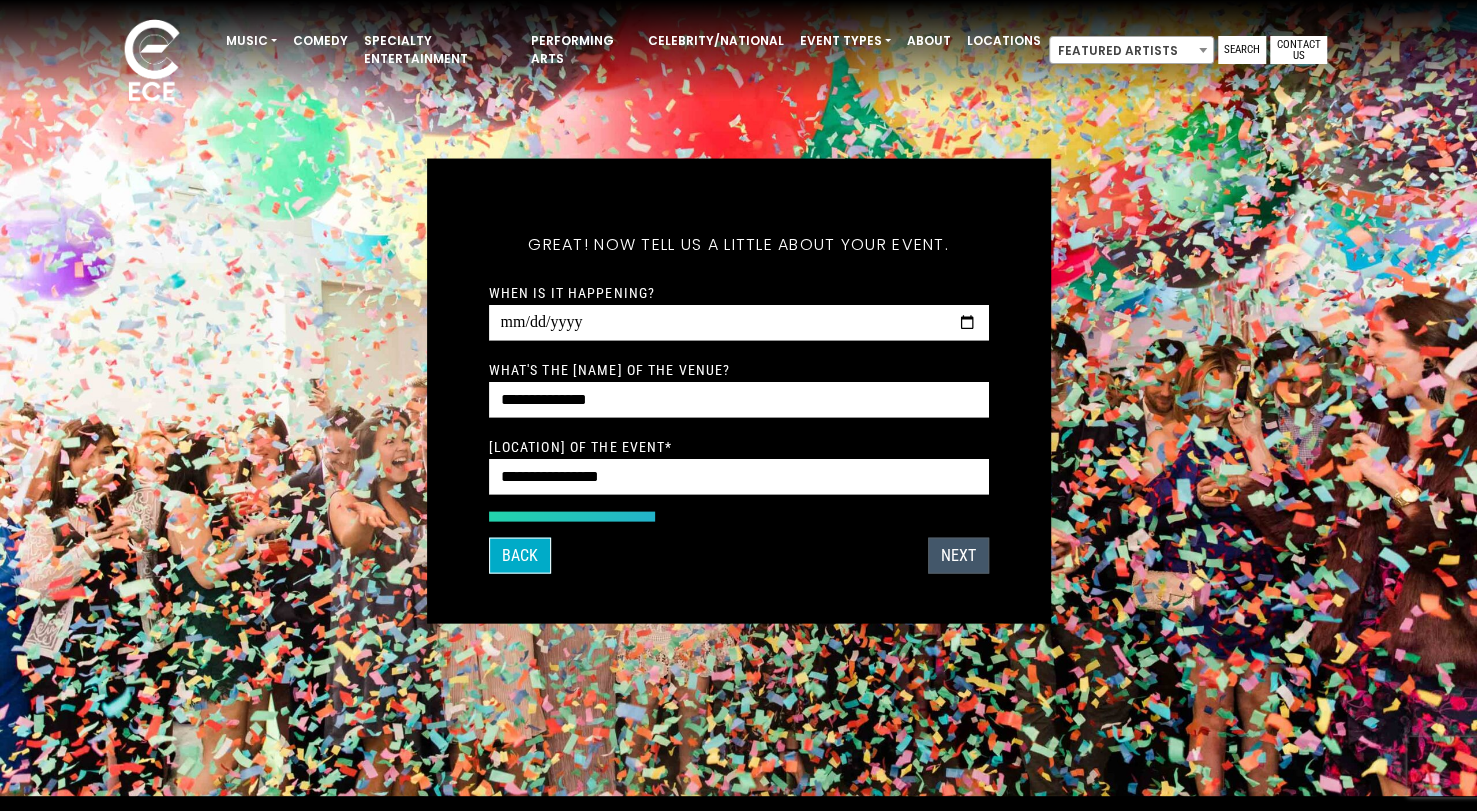 click on "Next" at bounding box center [958, 555] 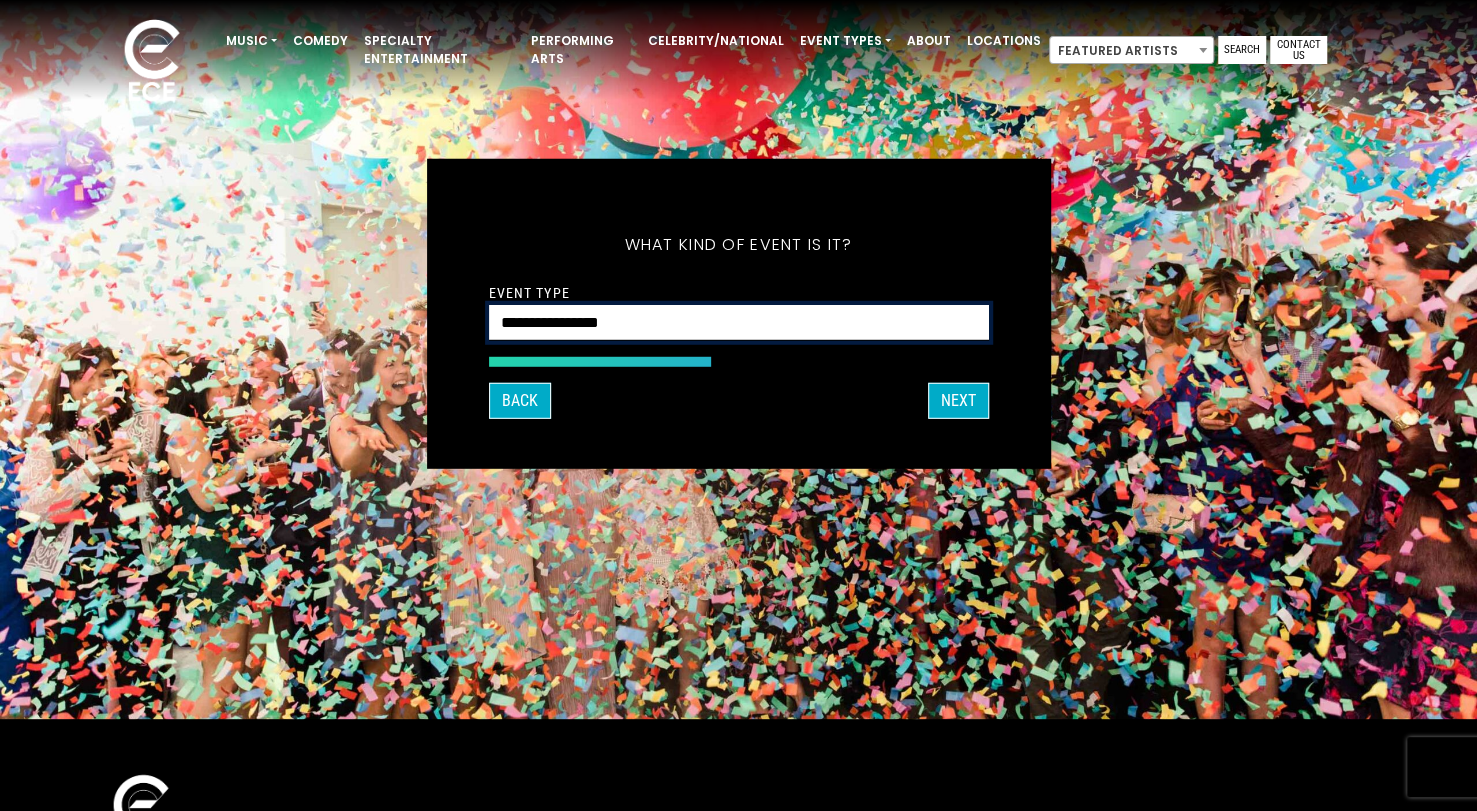 click on "**********" at bounding box center [739, 322] 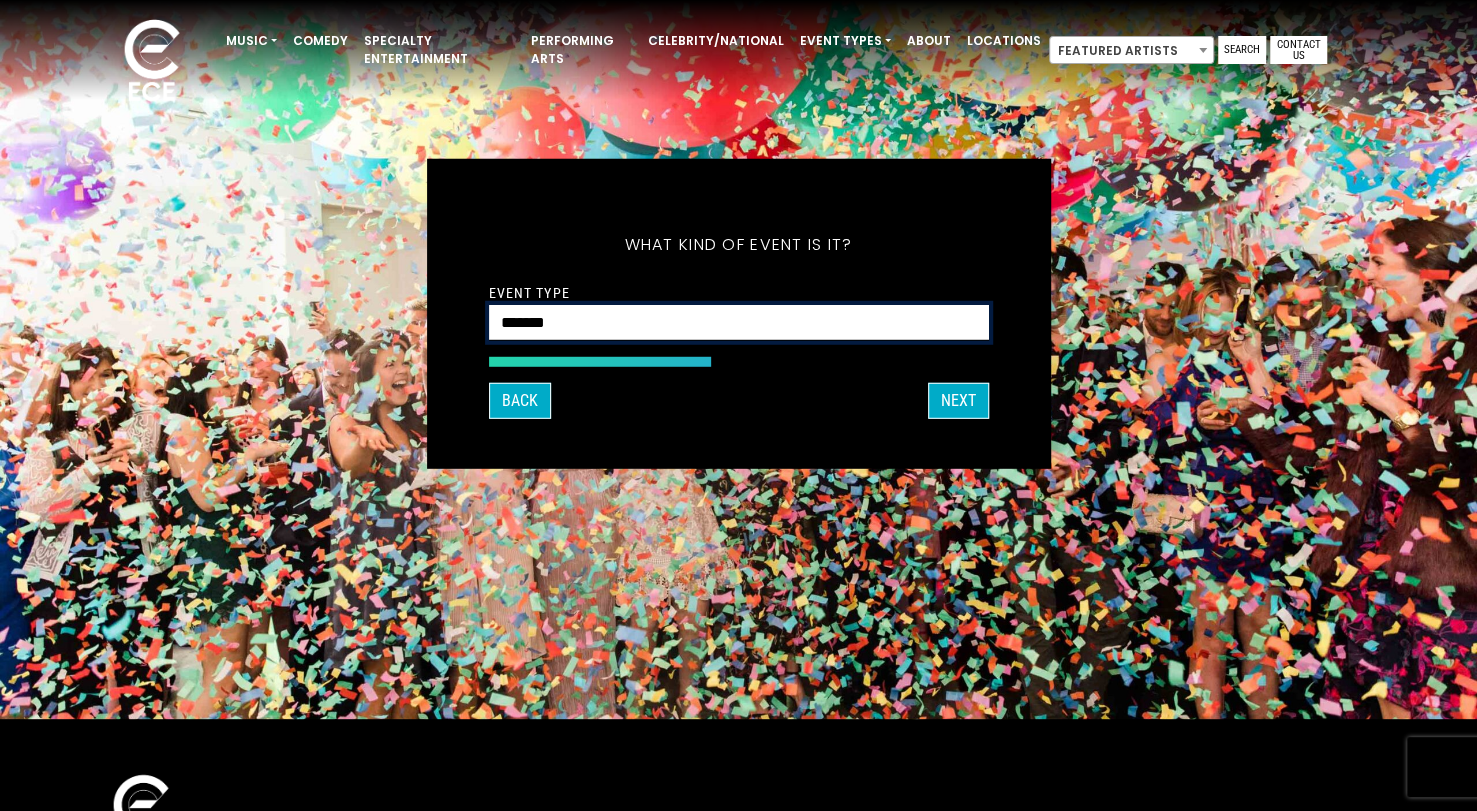 click on "**********" at bounding box center [739, 322] 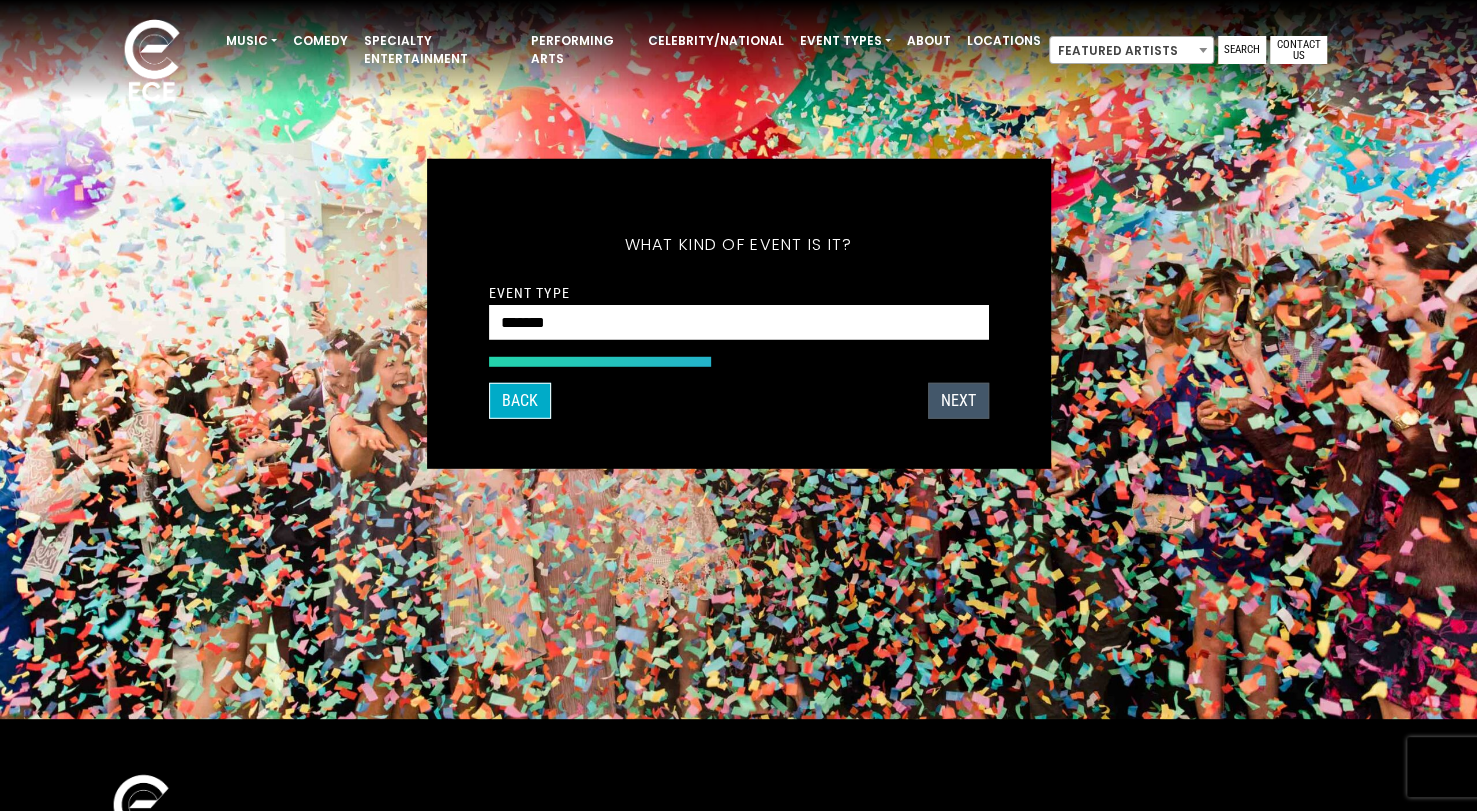 click on "Next" at bounding box center (958, 401) 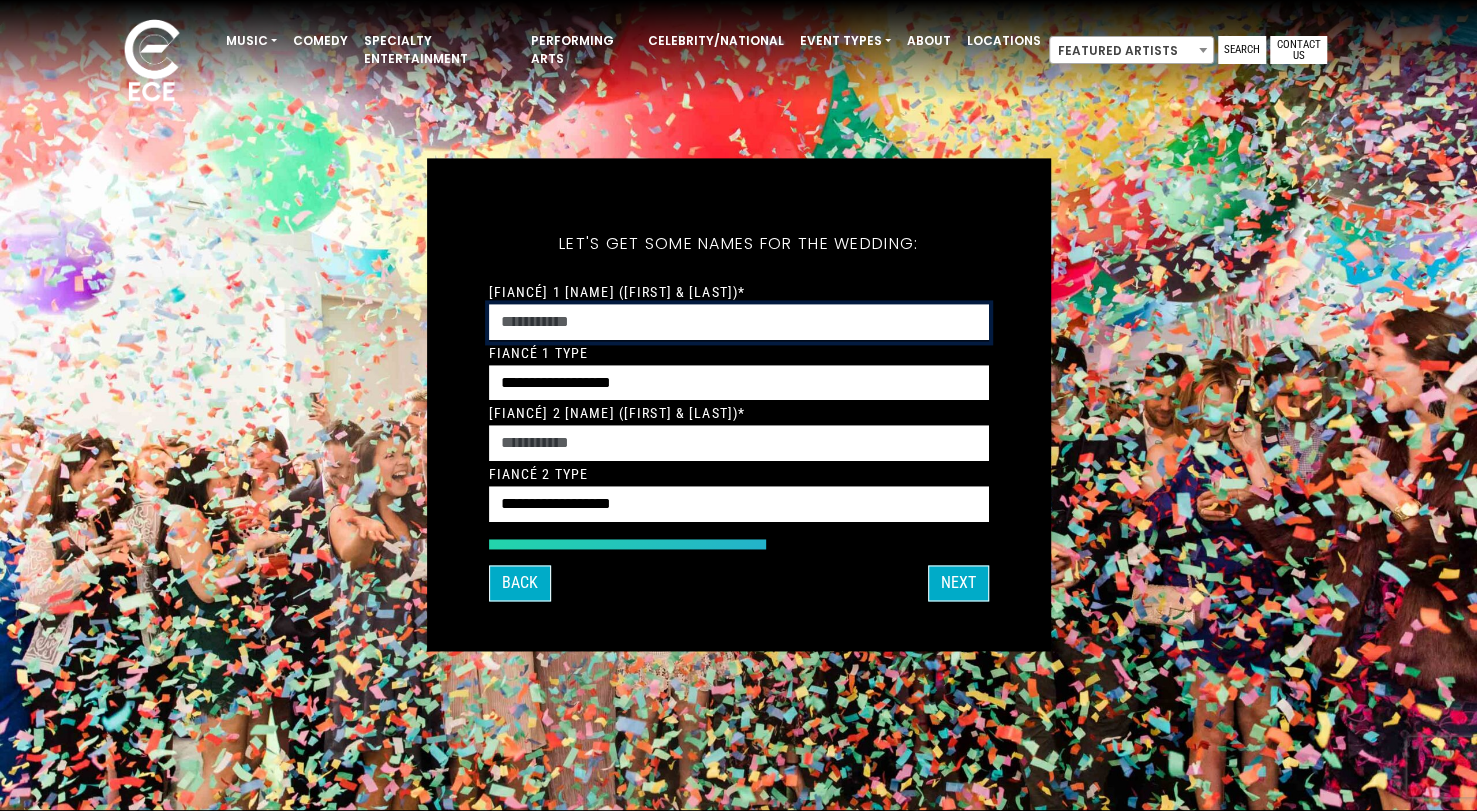 click on "[FIANCÉ] 1 [NAME] ([FIRST] & [LAST])*" at bounding box center [739, 322] 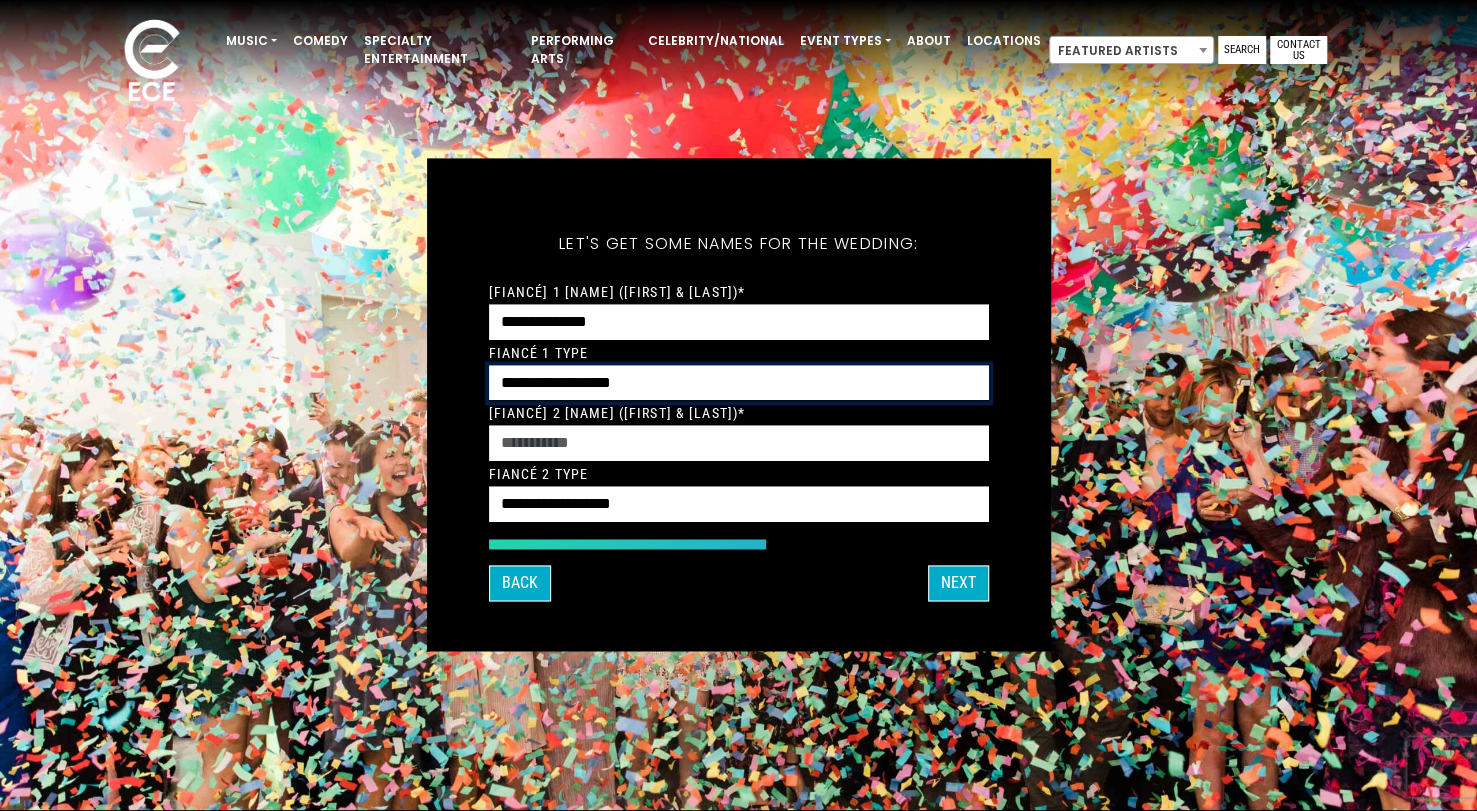 click on "**********" at bounding box center (739, 383) 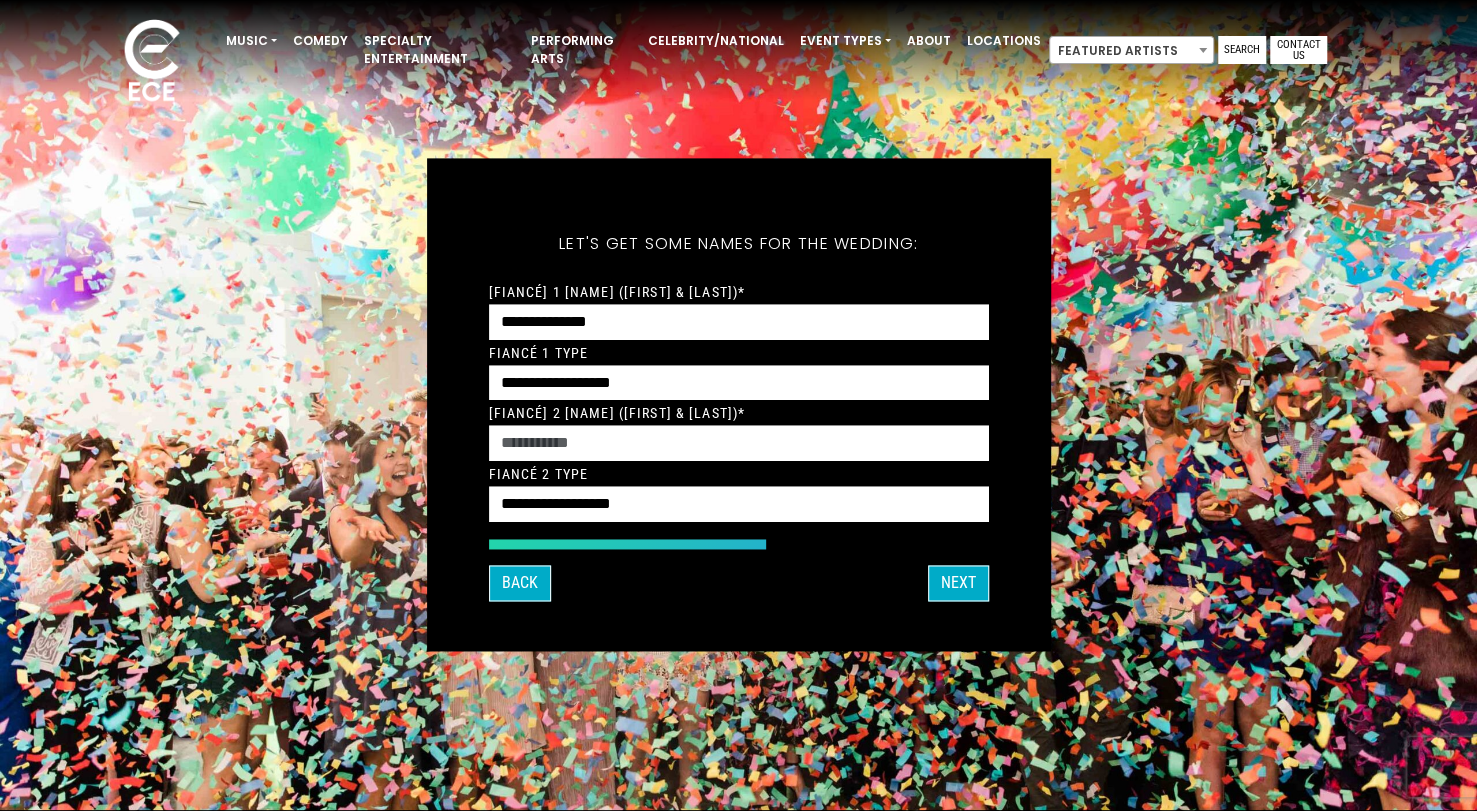click on "What's your [FIRST] and [LAST] name?
Thanks  [FIRST], ! What's your [EMAIL] and the best [PHONE] to reach you at?
Great! Now tell us a little about your event.
What kind of event is it?
Let's get some names for the wedding:
* * *" at bounding box center [739, 404] 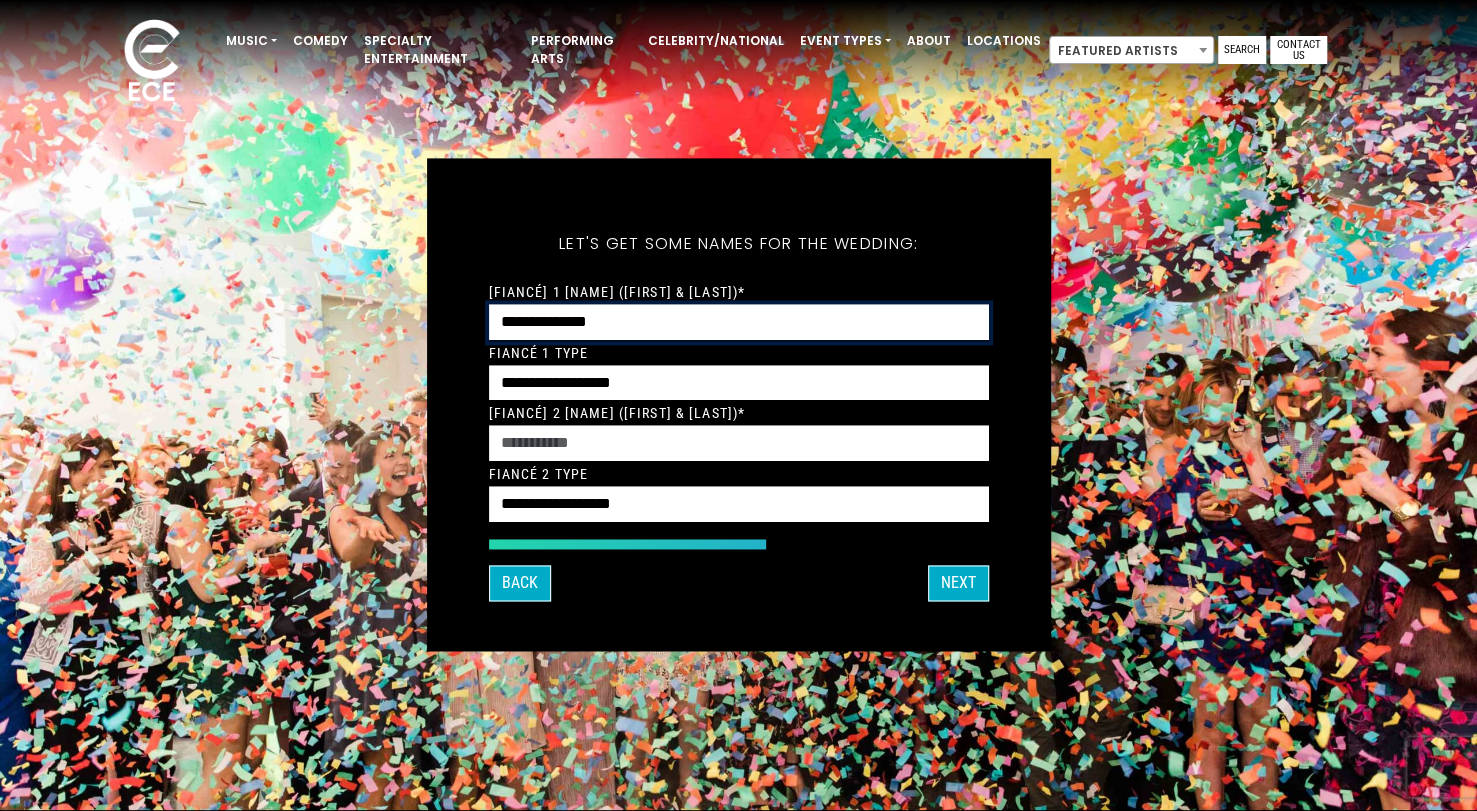 click on "**********" at bounding box center (739, 322) 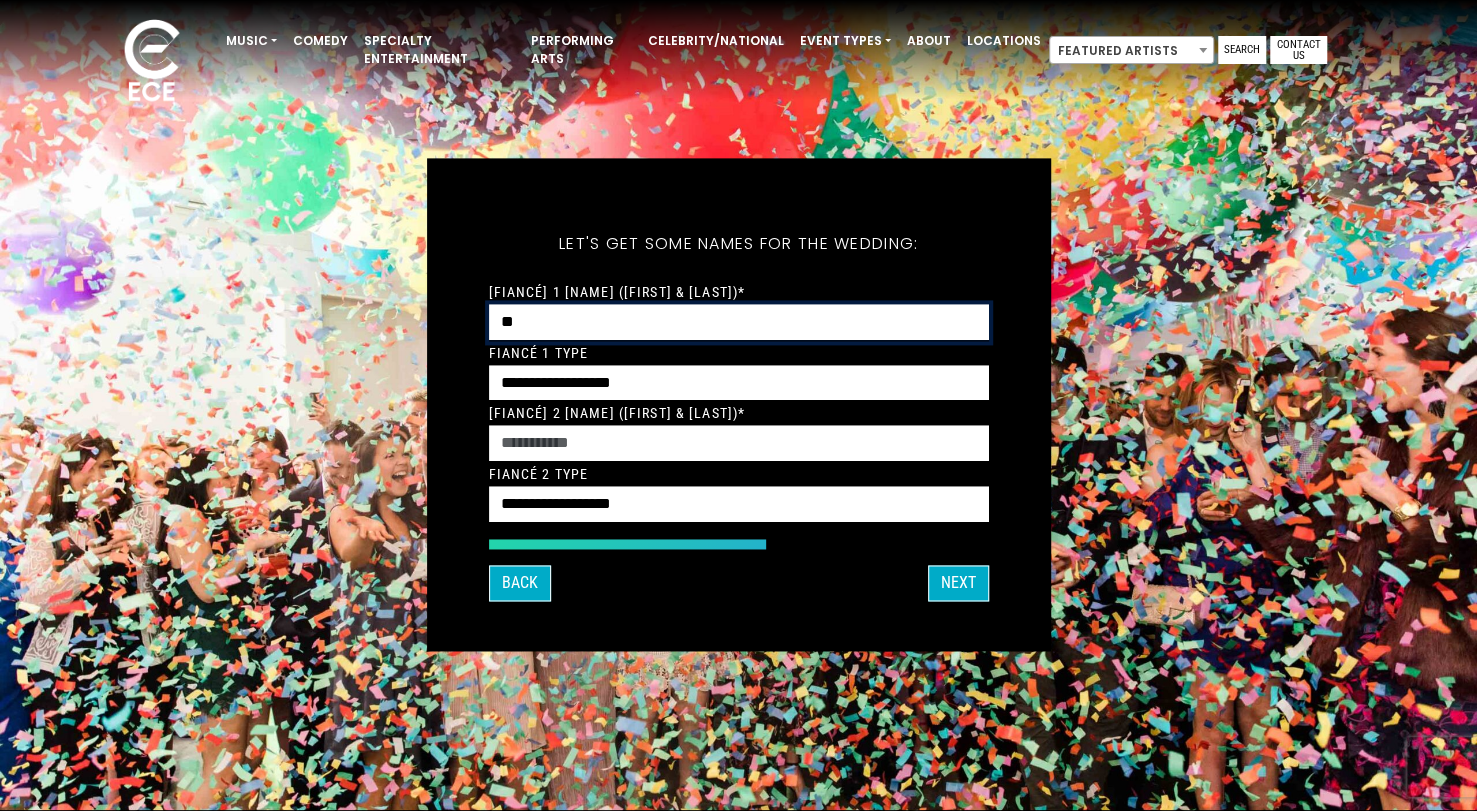 type on "**********" 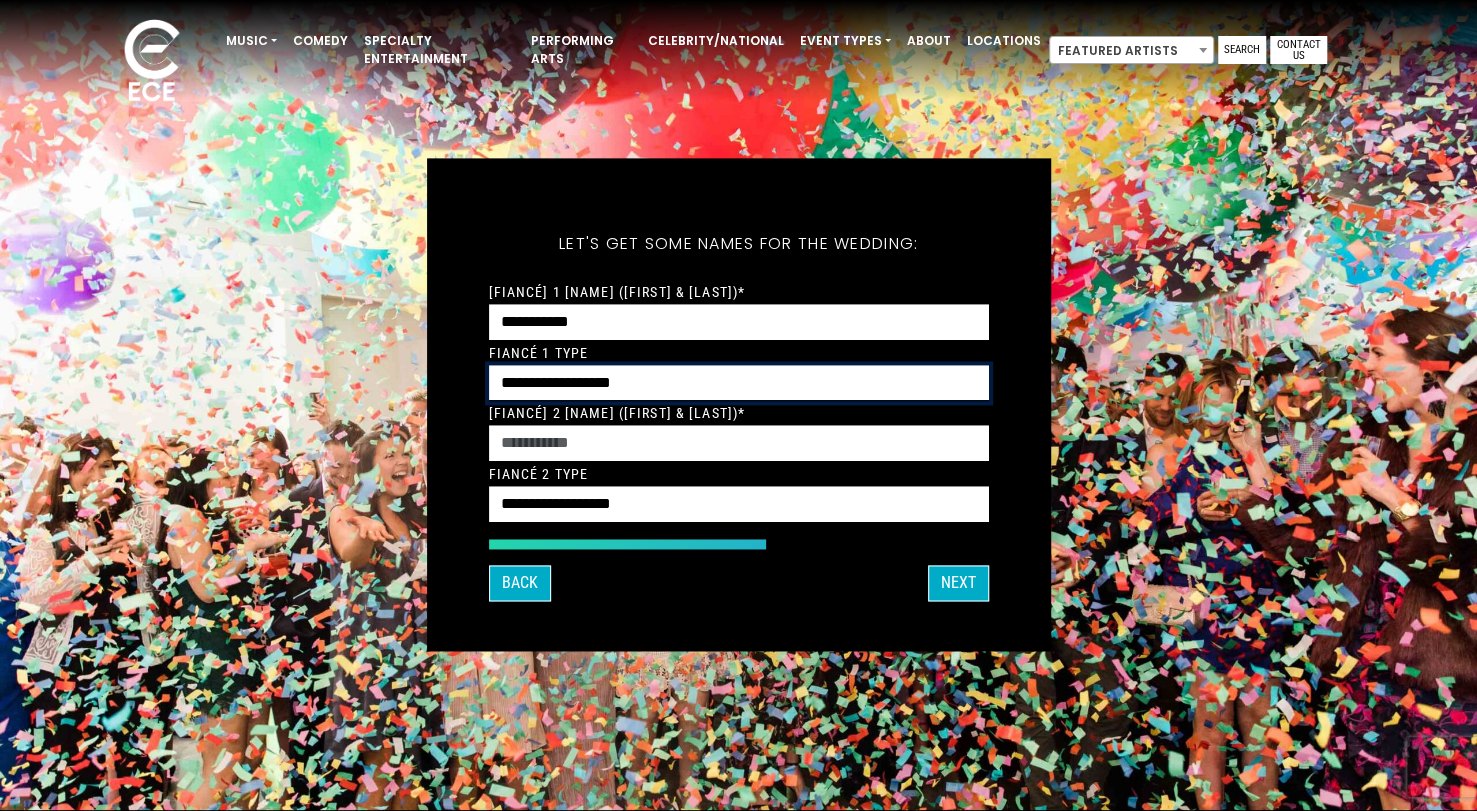 click on "**********" at bounding box center (739, 383) 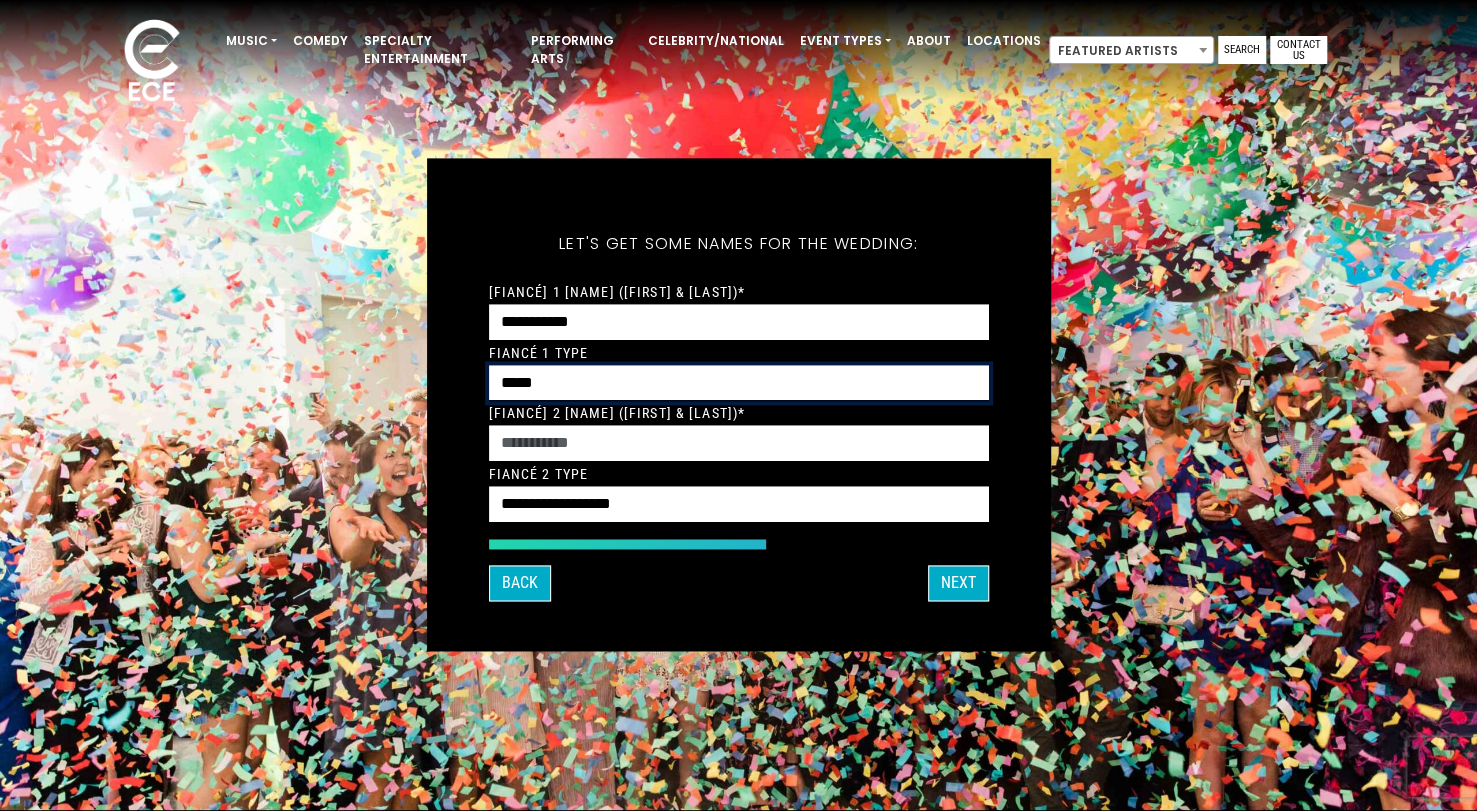 click on "**********" at bounding box center [739, 383] 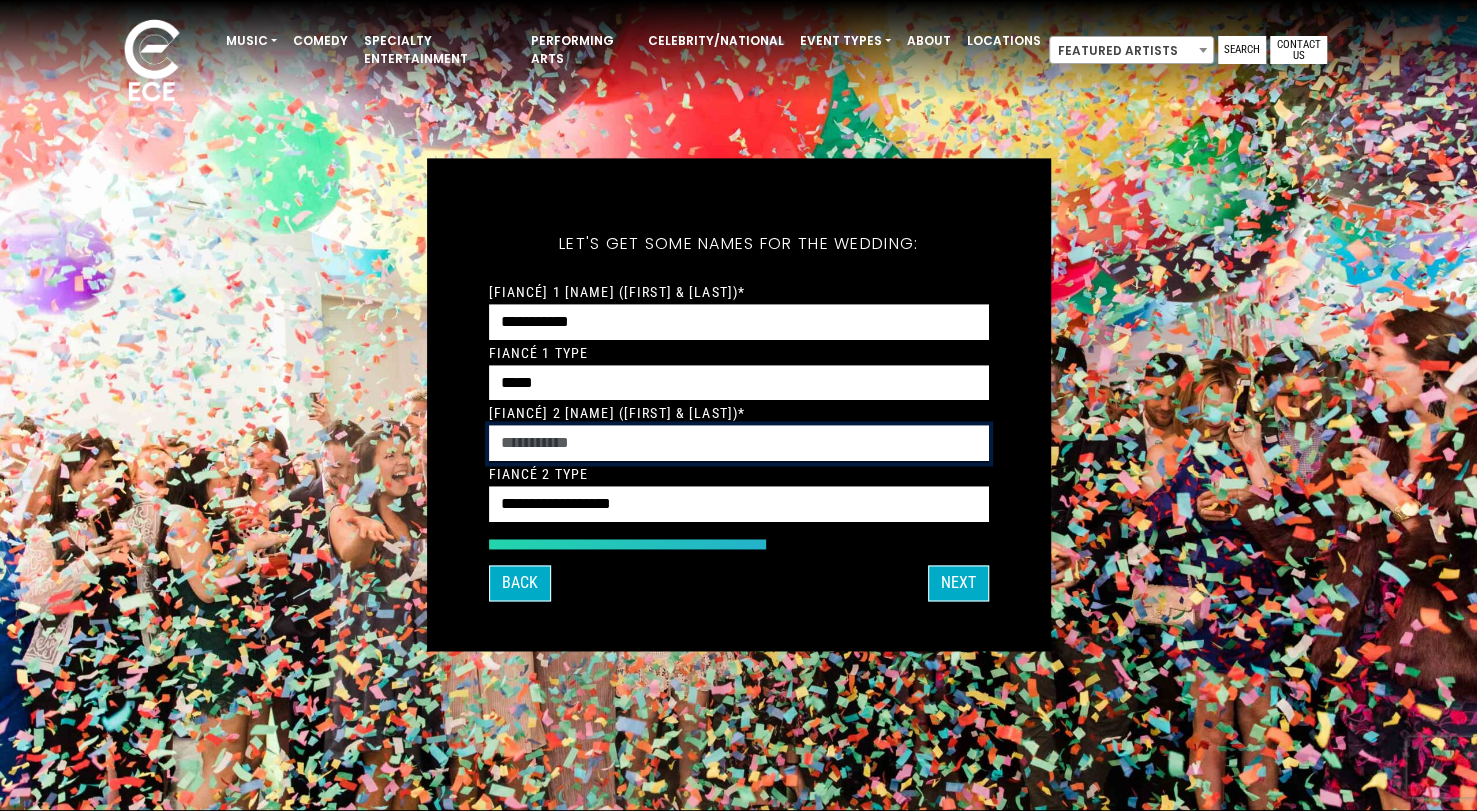 click on "[FIANCÉ] 2 [NAME] ([FIRST] & [LAST])*" at bounding box center [739, 444] 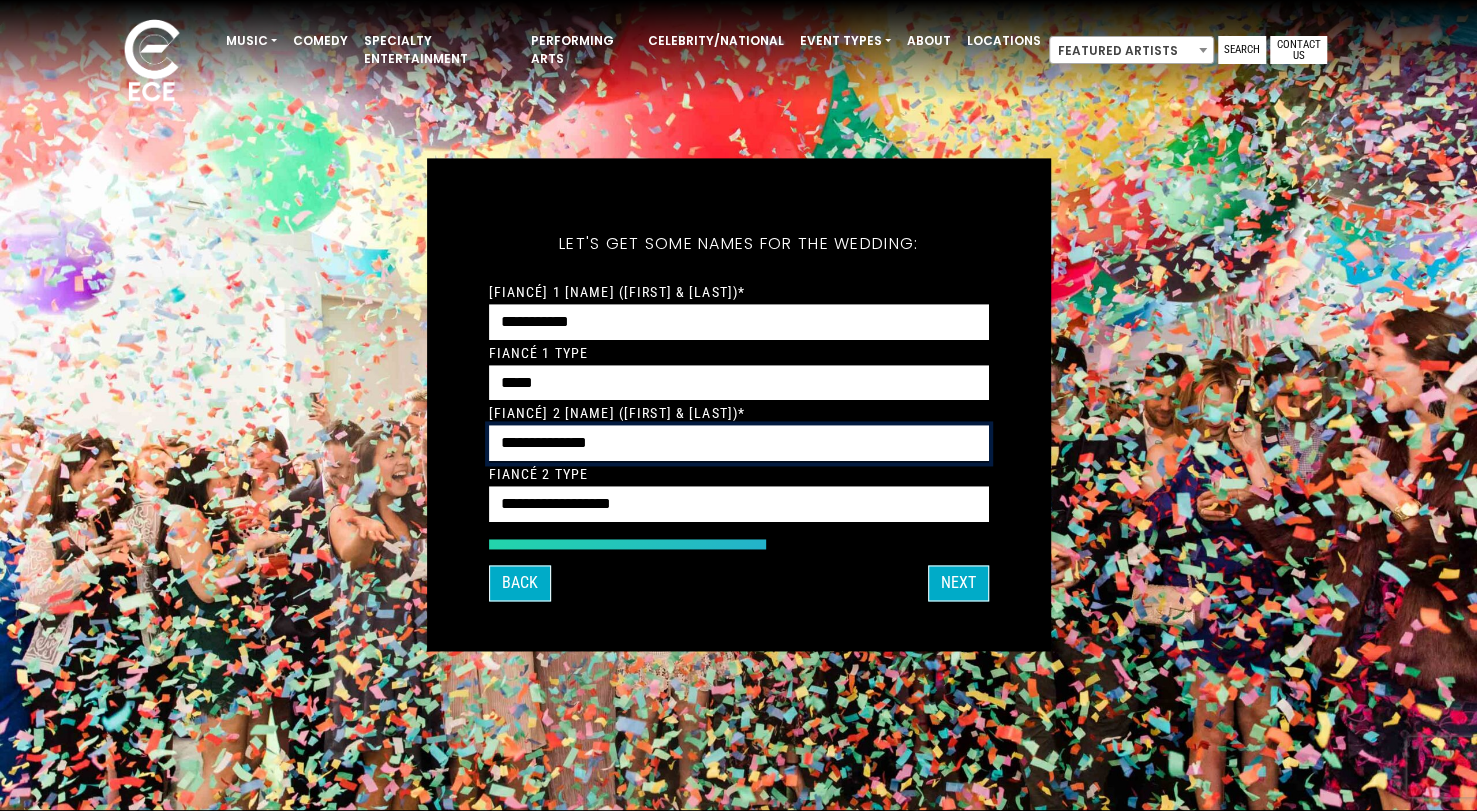type on "**********" 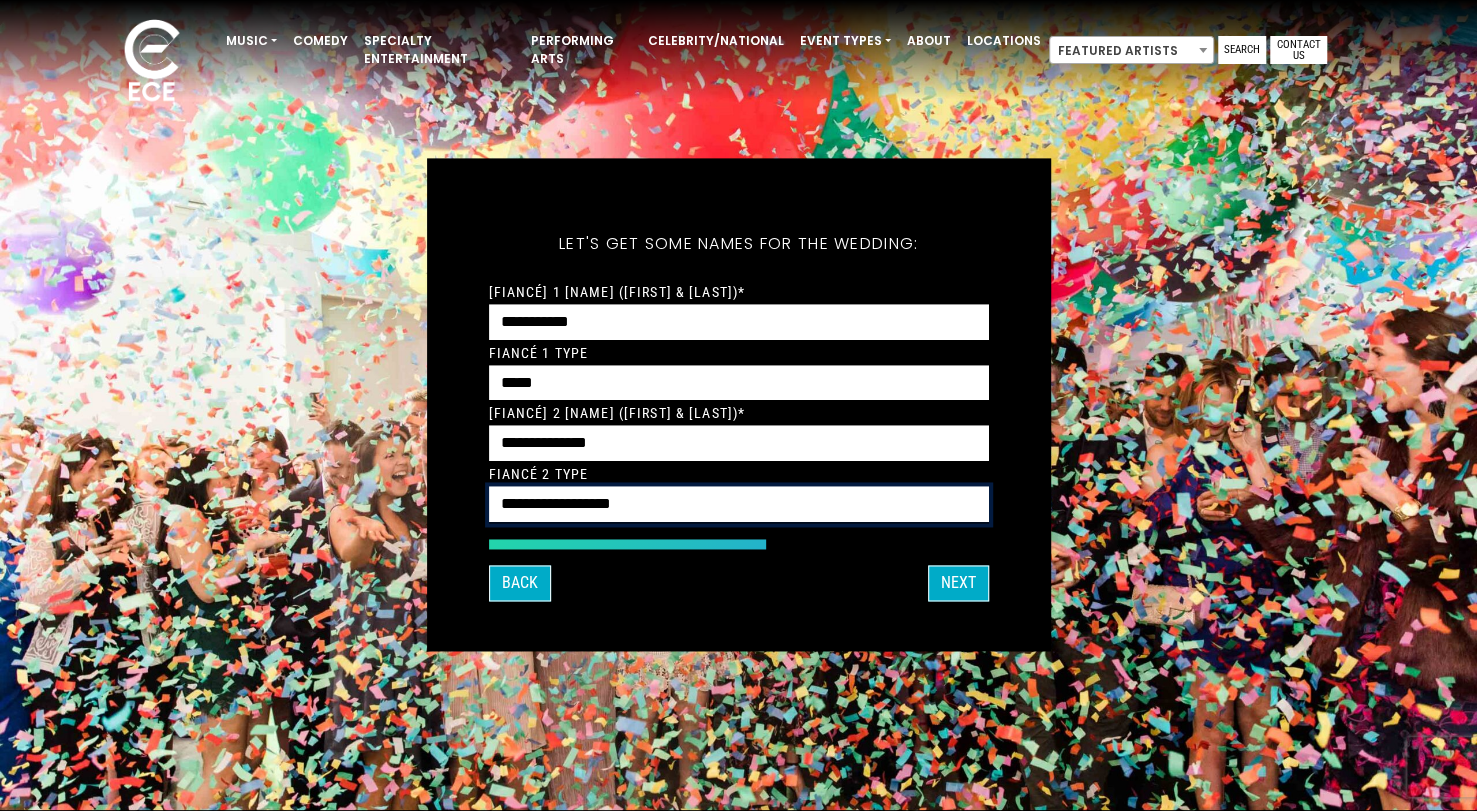 click on "**********" at bounding box center [739, 505] 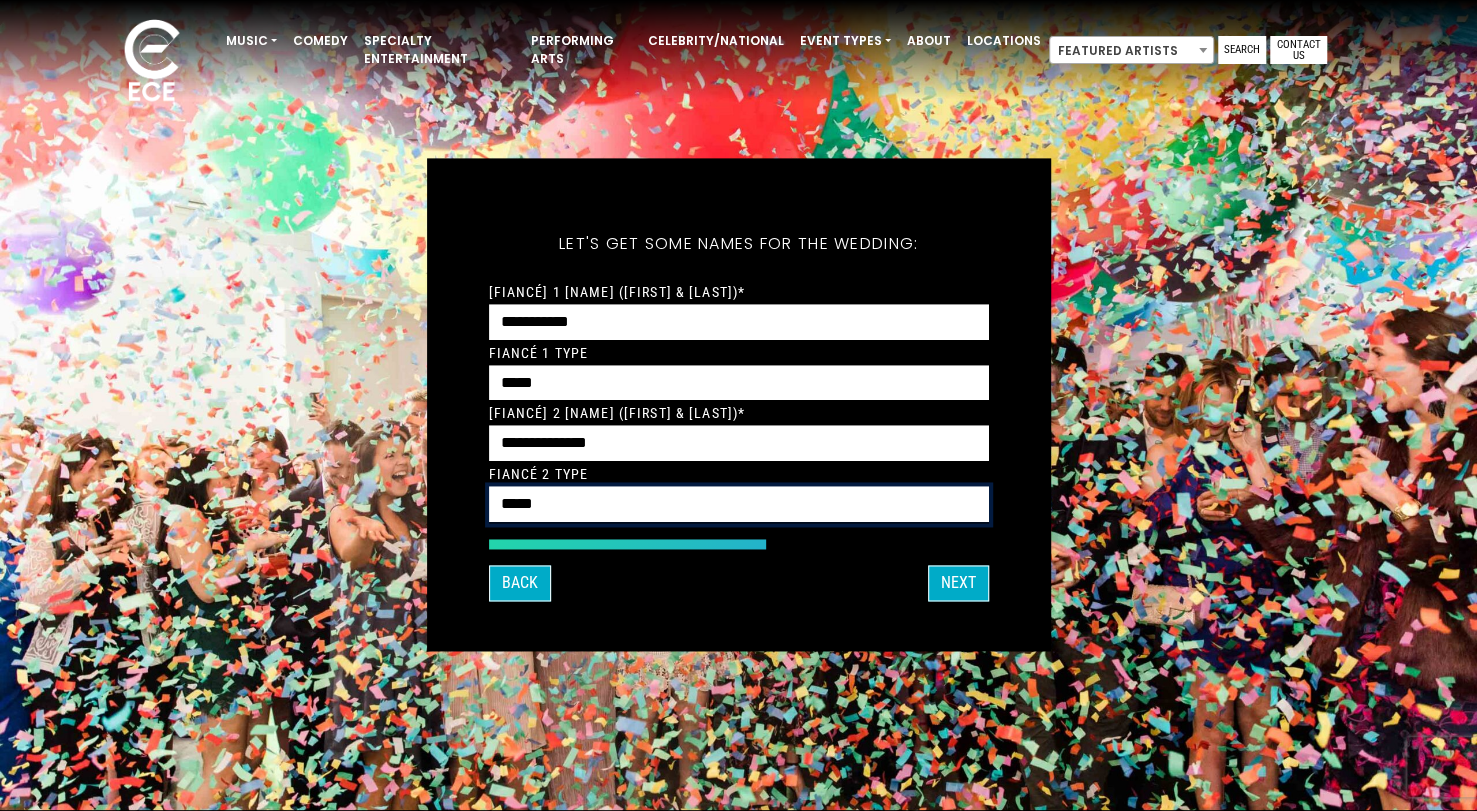 click on "**********" at bounding box center (739, 505) 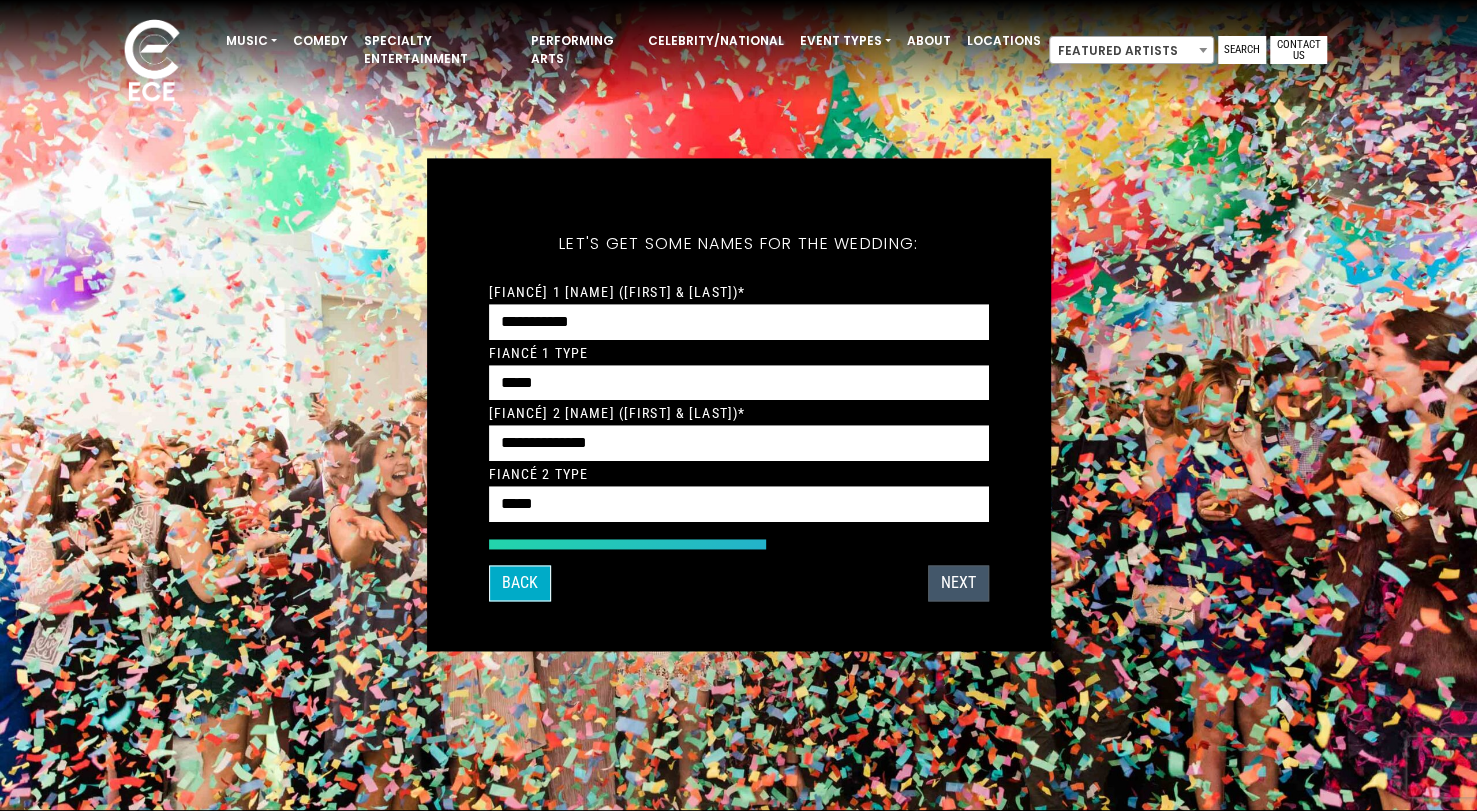 click on "Next" at bounding box center (958, 583) 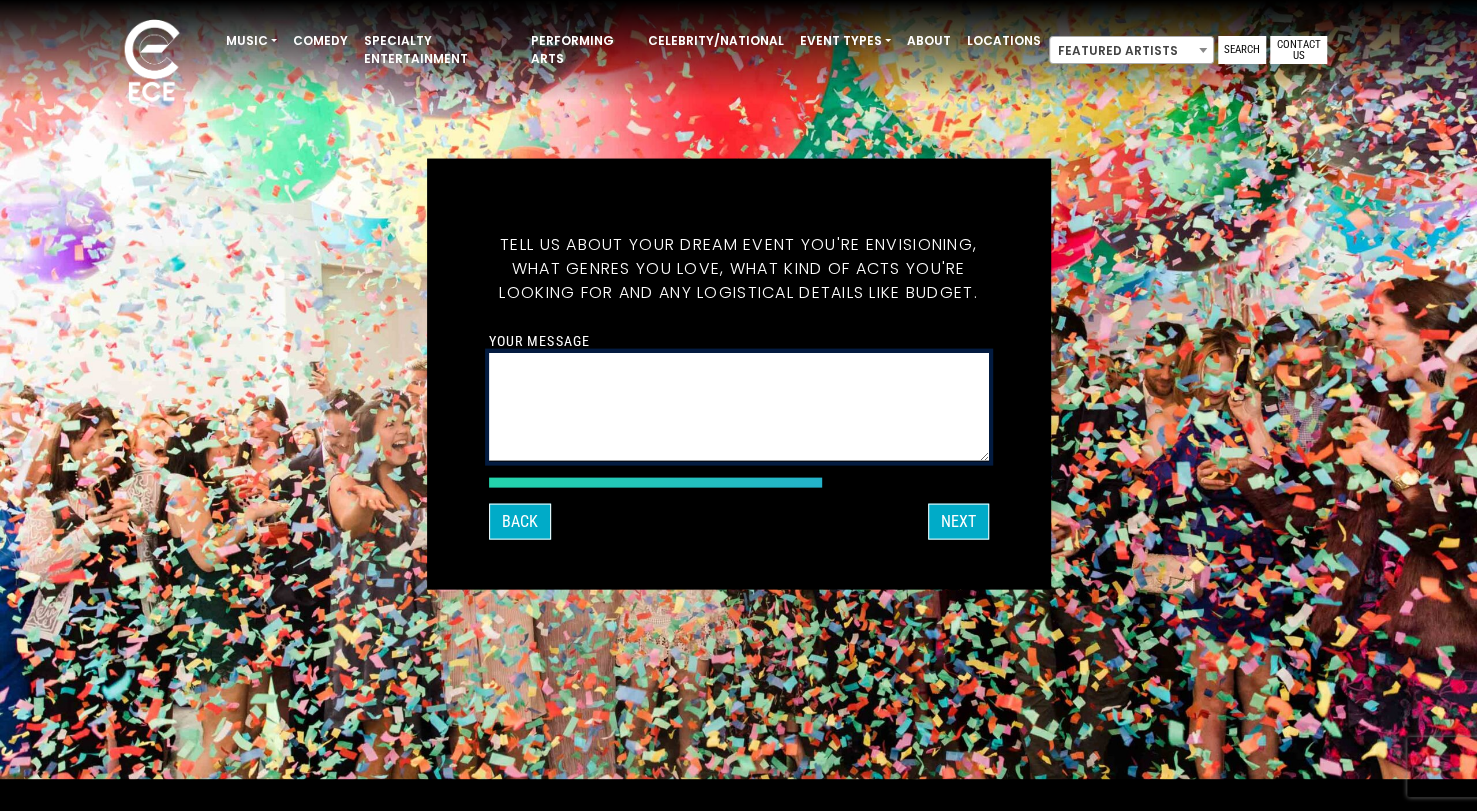 click on "Your message" at bounding box center (739, 406) 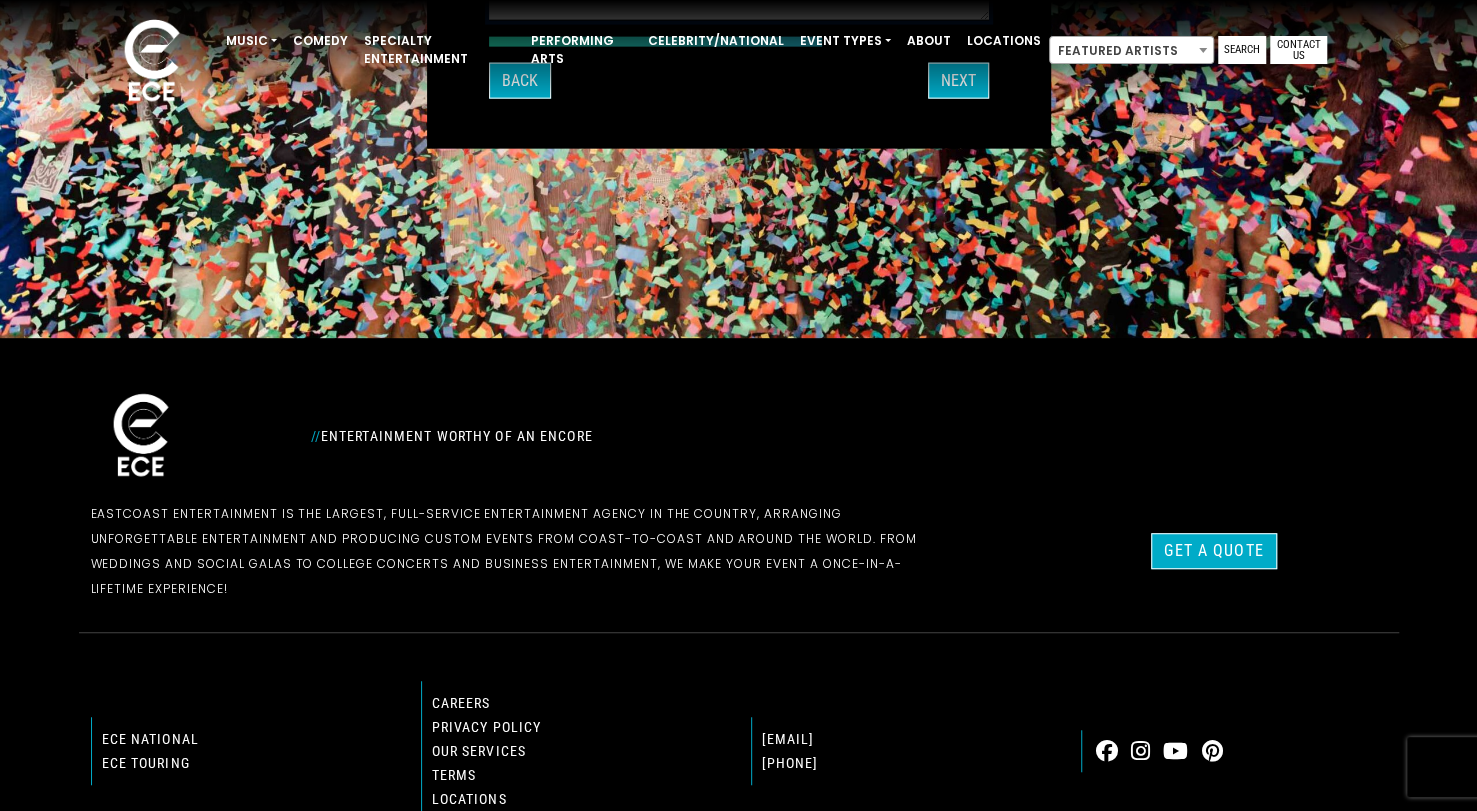scroll, scrollTop: 0, scrollLeft: 0, axis: both 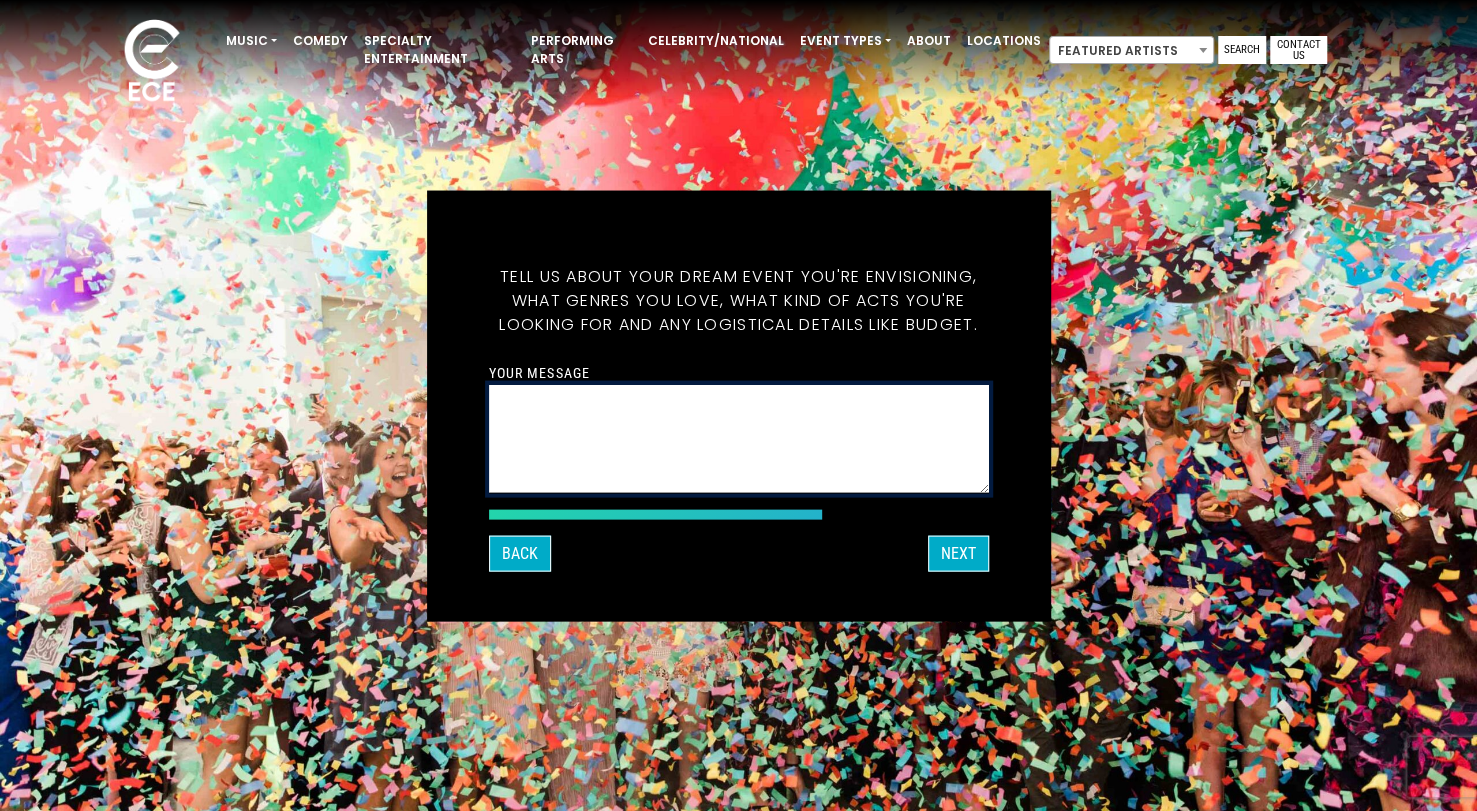 click on "Your message" at bounding box center [739, 438] 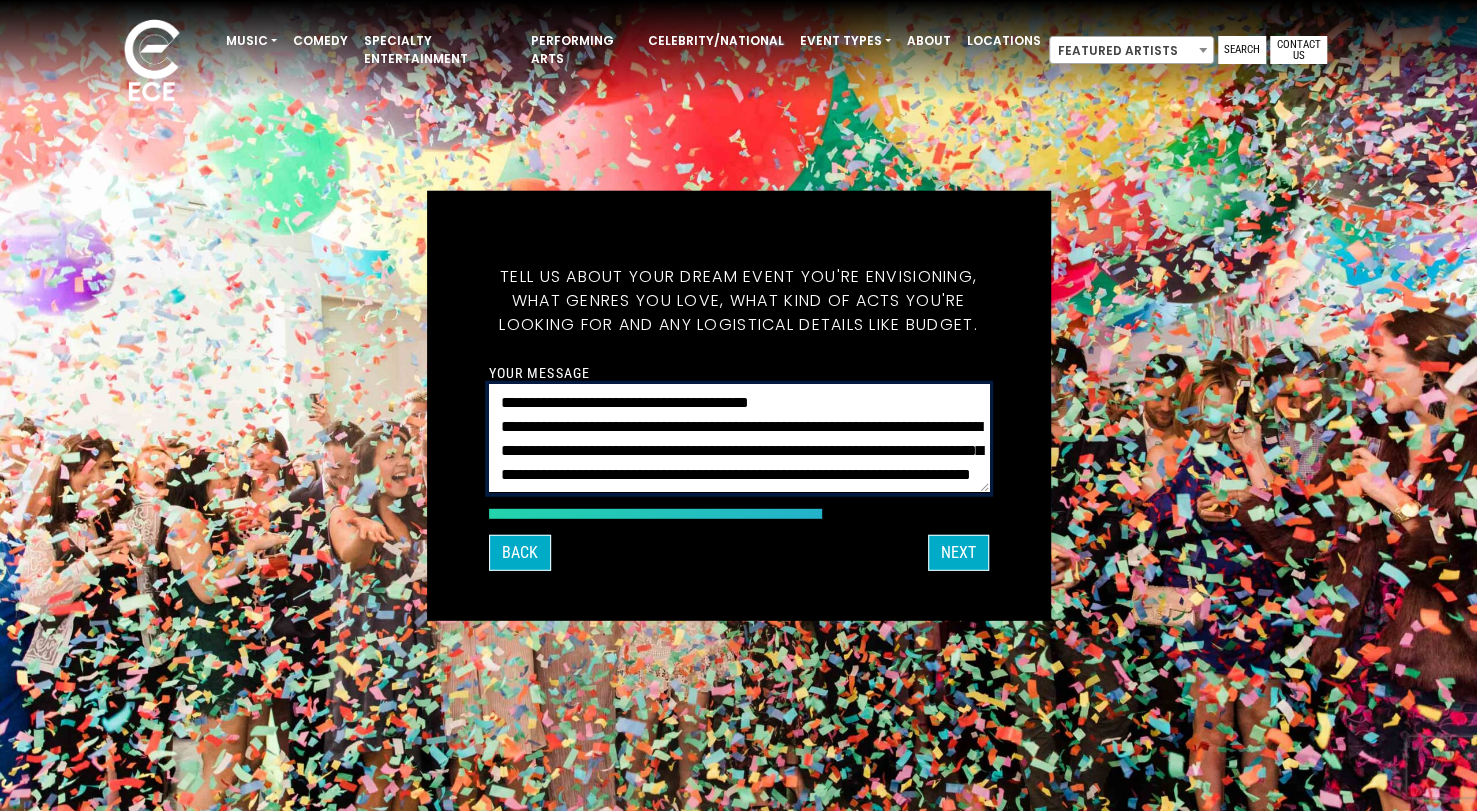 scroll, scrollTop: 0, scrollLeft: 0, axis: both 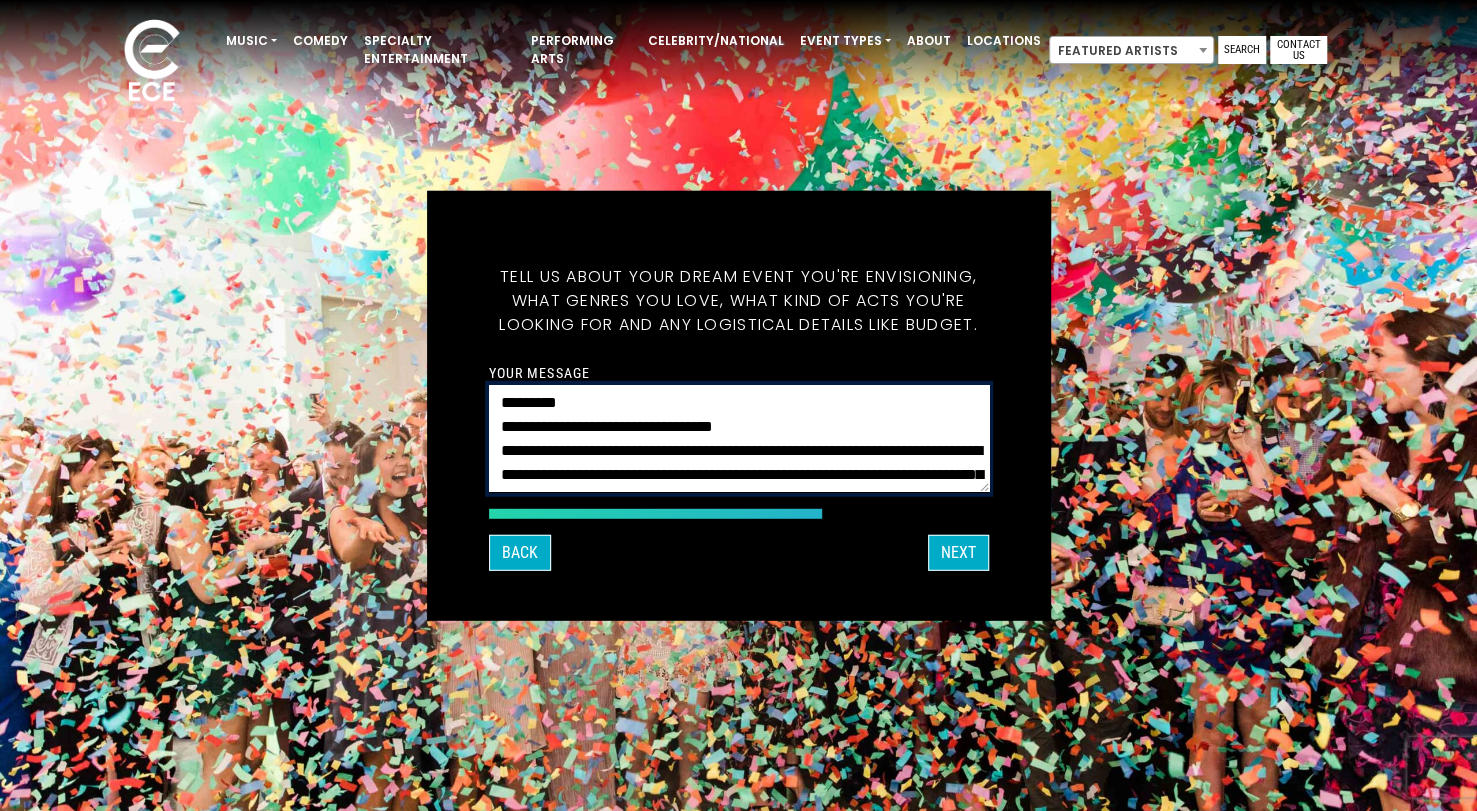 drag, startPoint x: 836, startPoint y: 427, endPoint x: 448, endPoint y: 439, distance: 388.18552 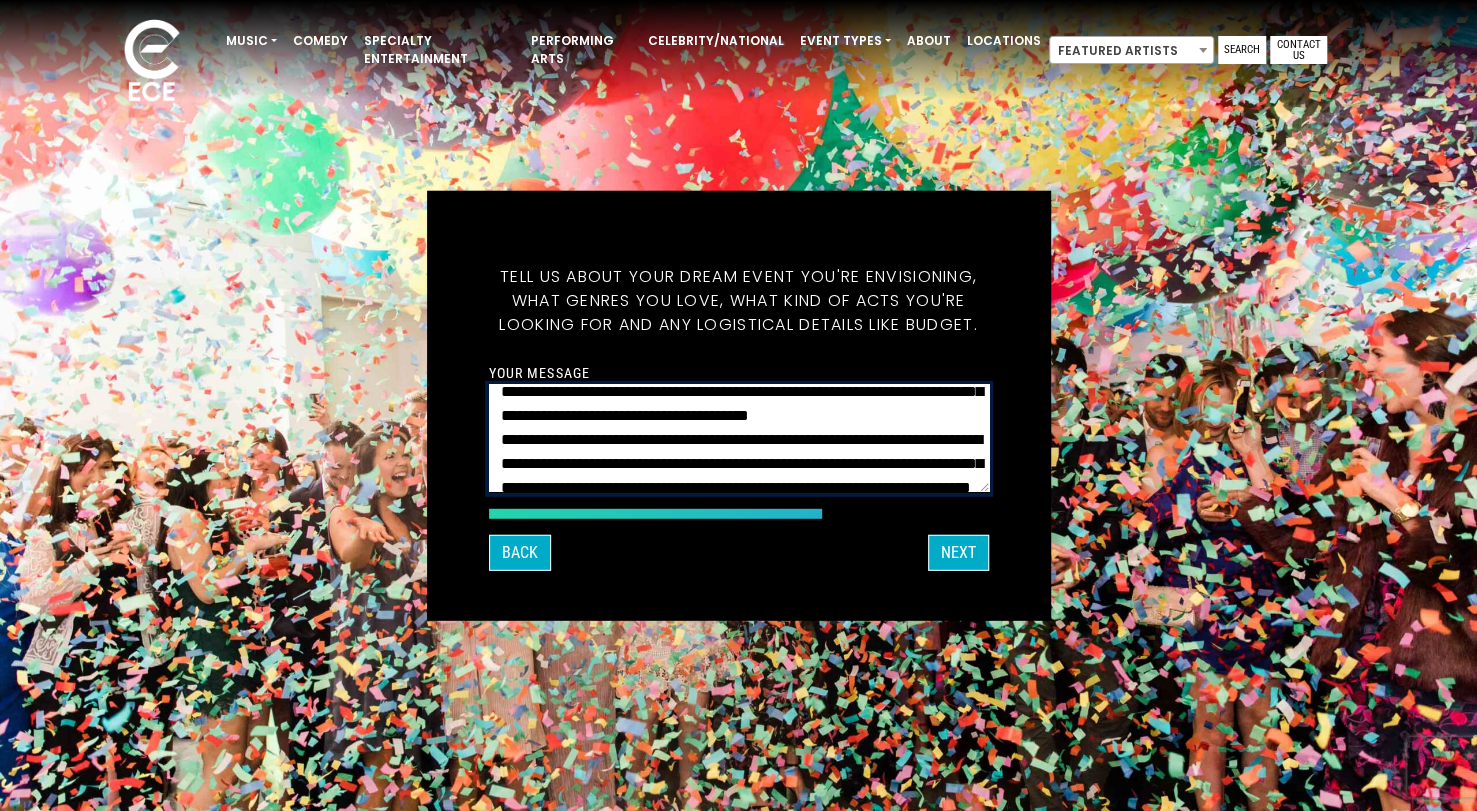 scroll, scrollTop: 121, scrollLeft: 0, axis: vertical 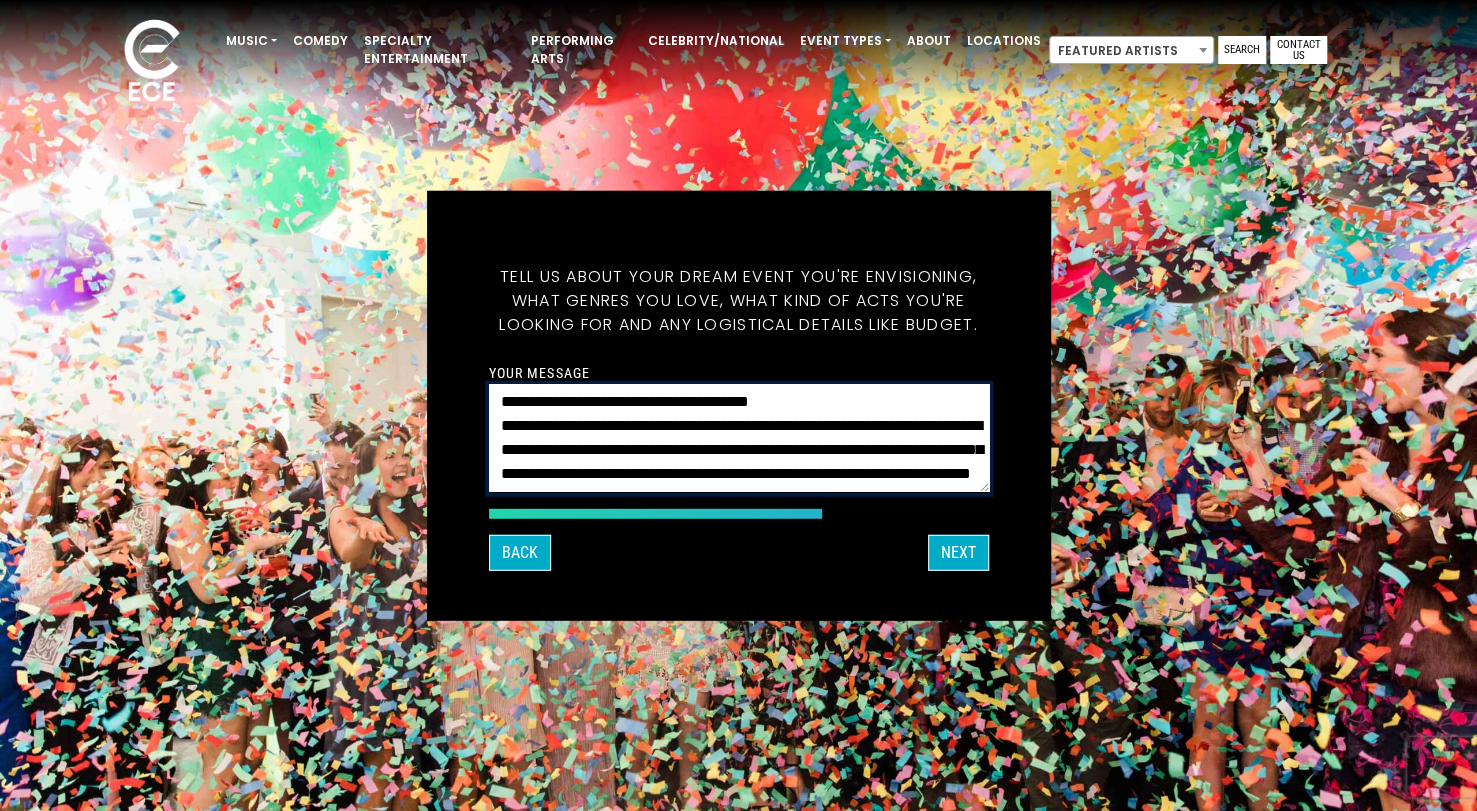 click on "**********" at bounding box center (739, 438) 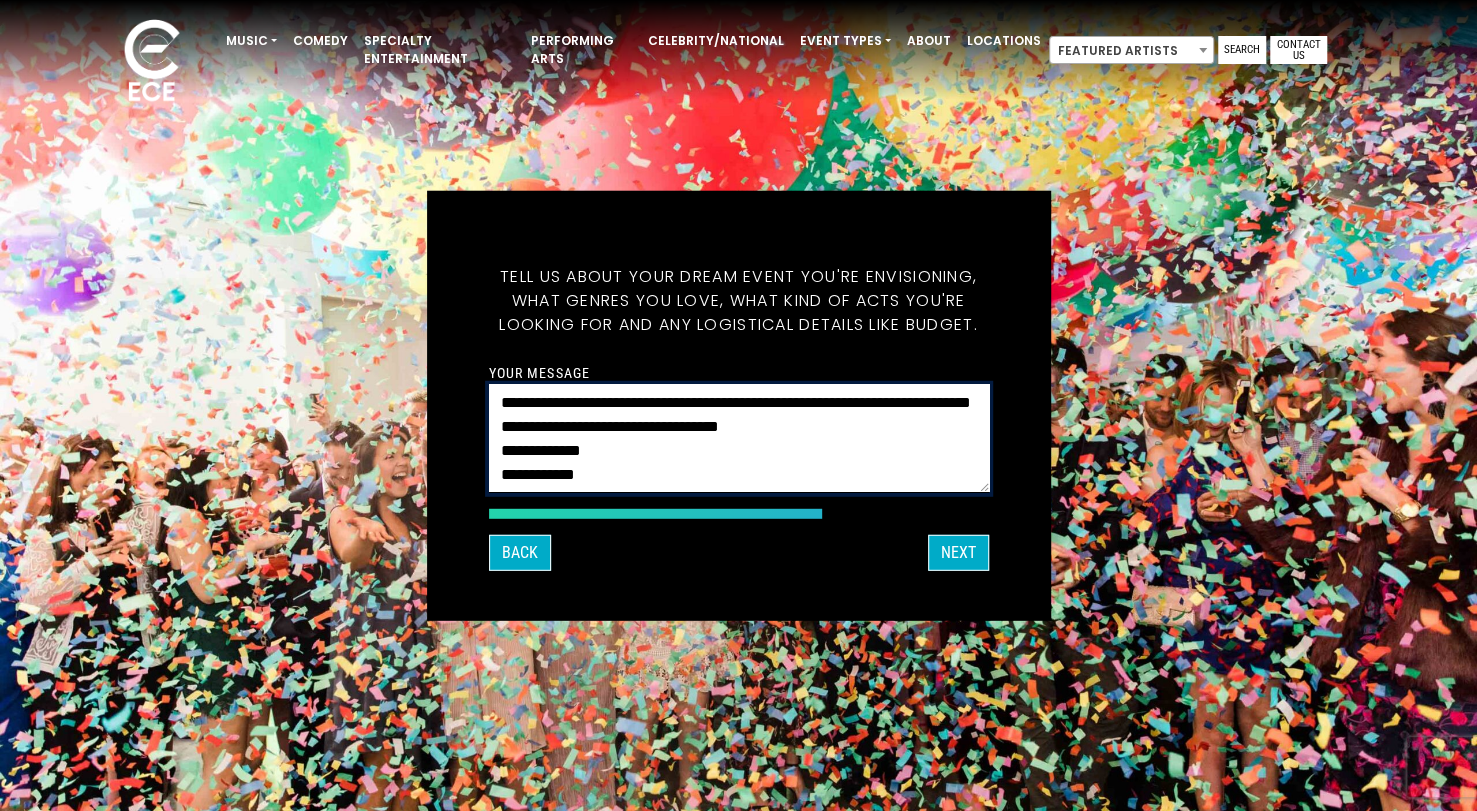 scroll, scrollTop: 259, scrollLeft: 0, axis: vertical 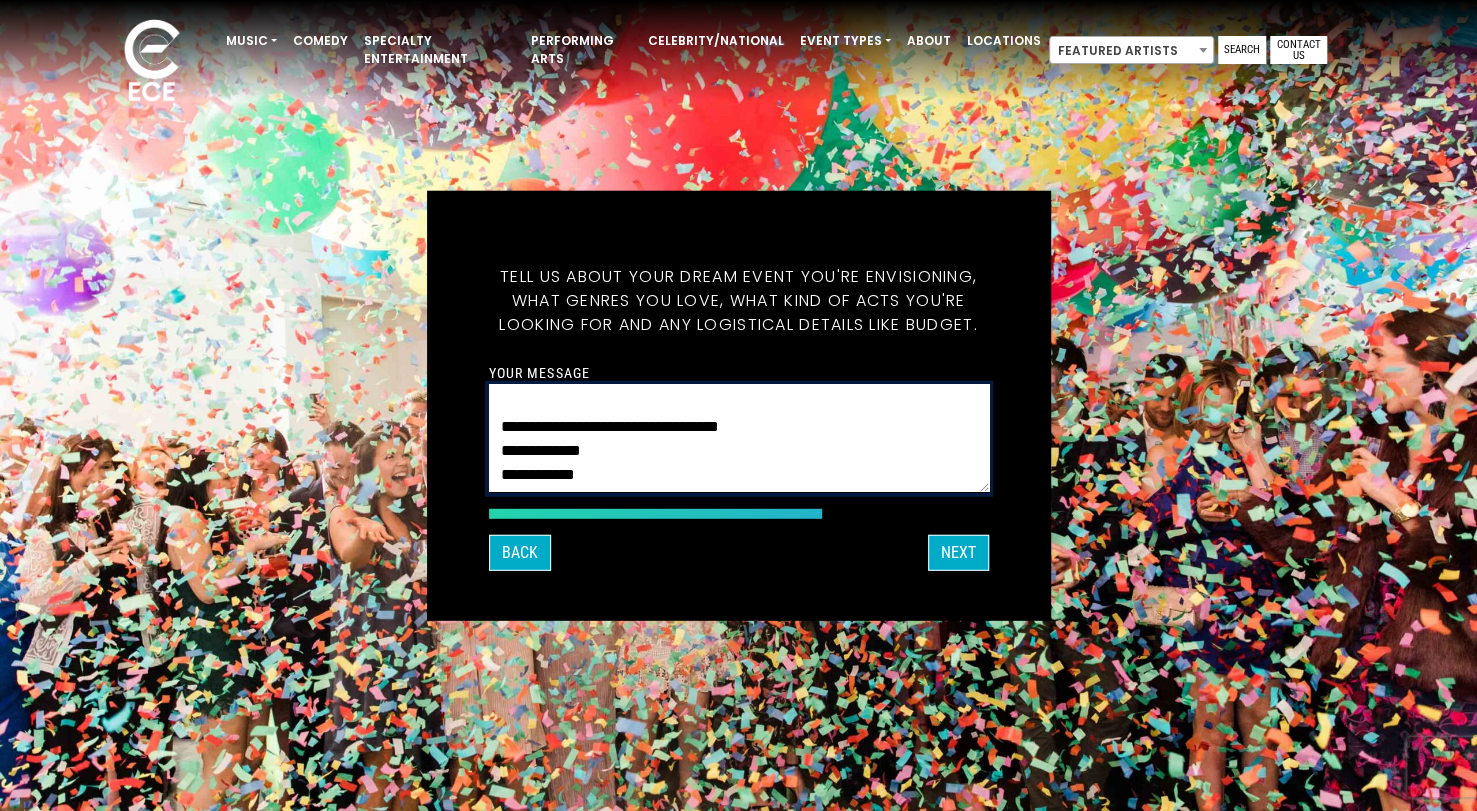 click on "**********" at bounding box center [739, 438] 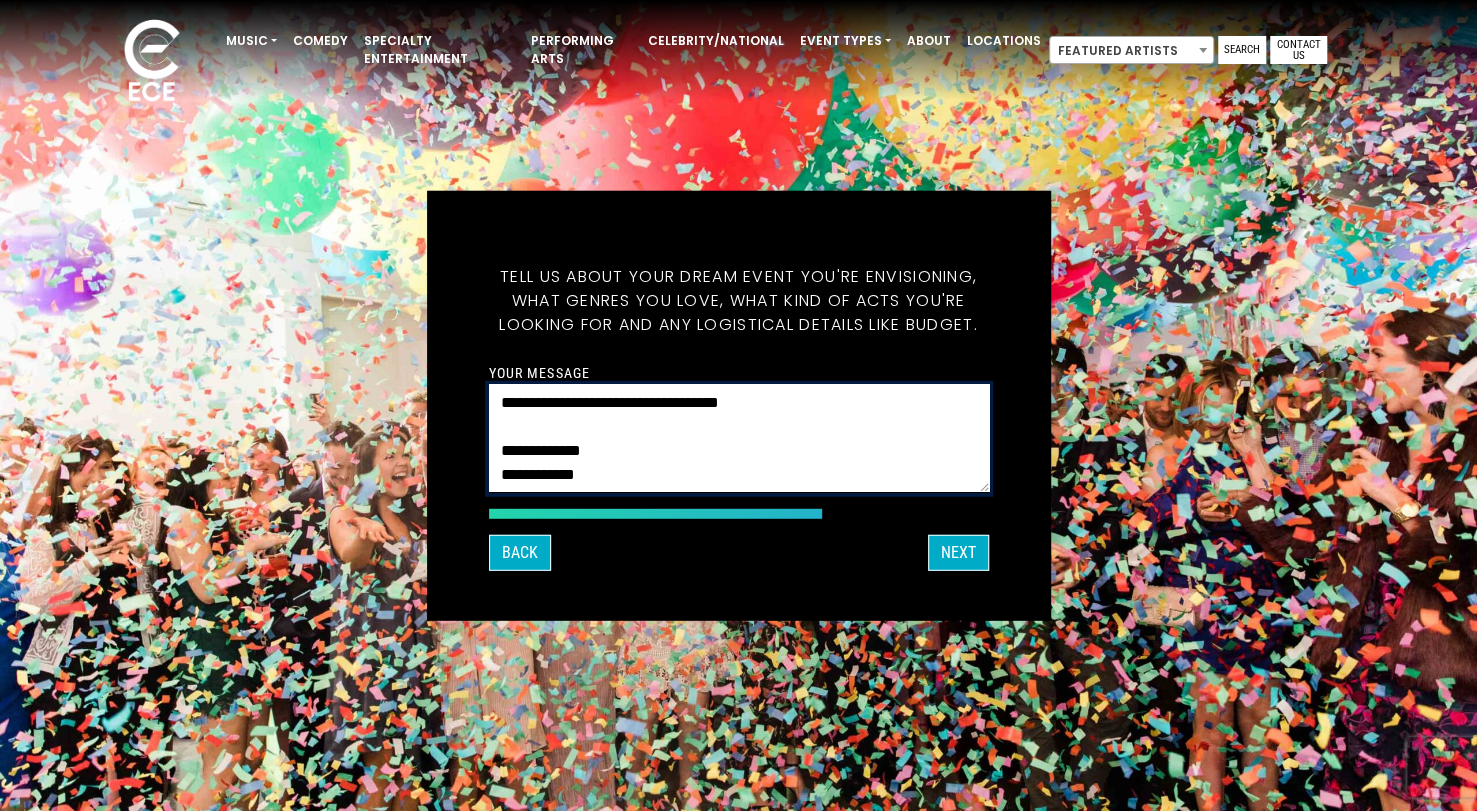 drag, startPoint x: 616, startPoint y: 455, endPoint x: 464, endPoint y: 453, distance: 152.01315 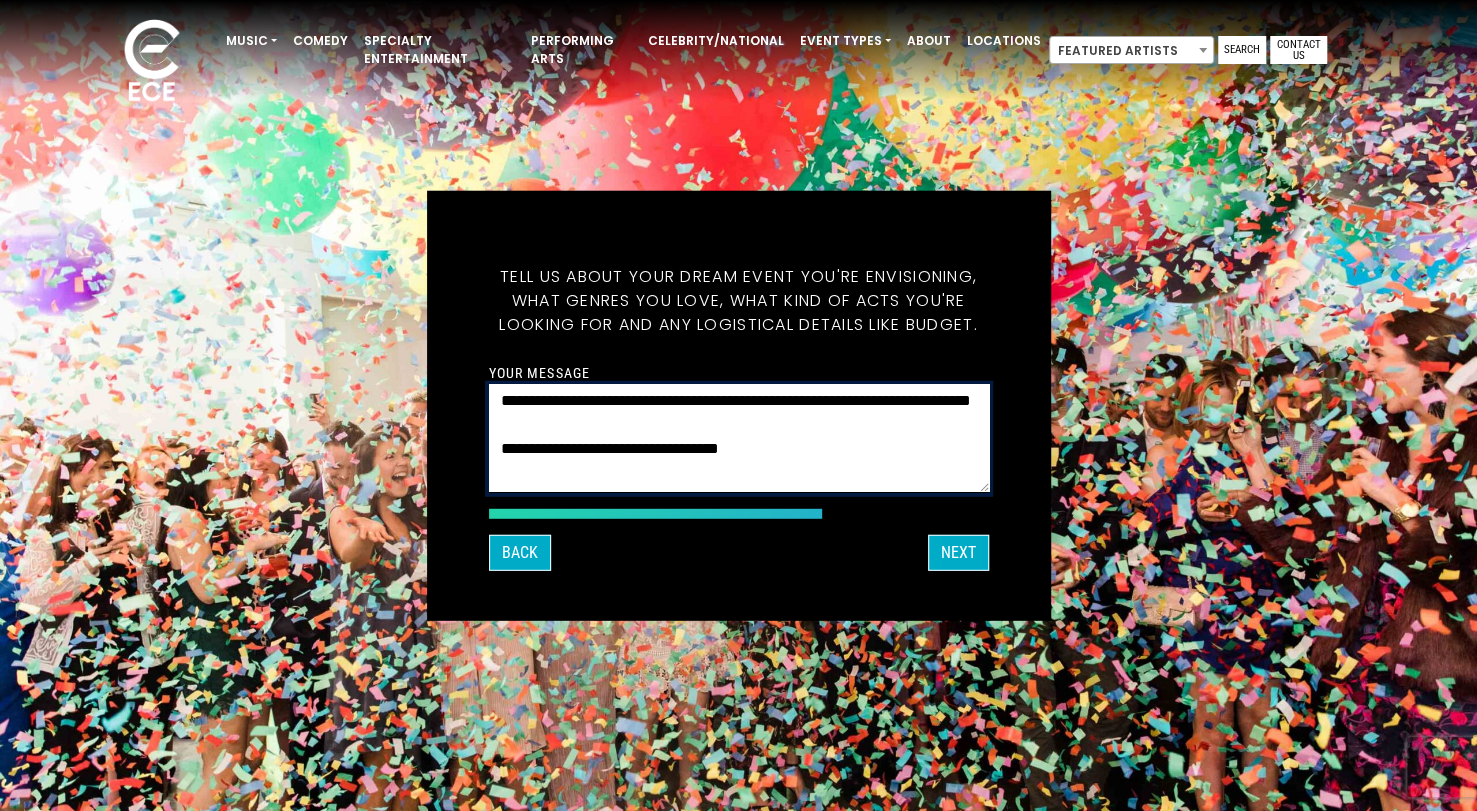 scroll, scrollTop: 0, scrollLeft: 0, axis: both 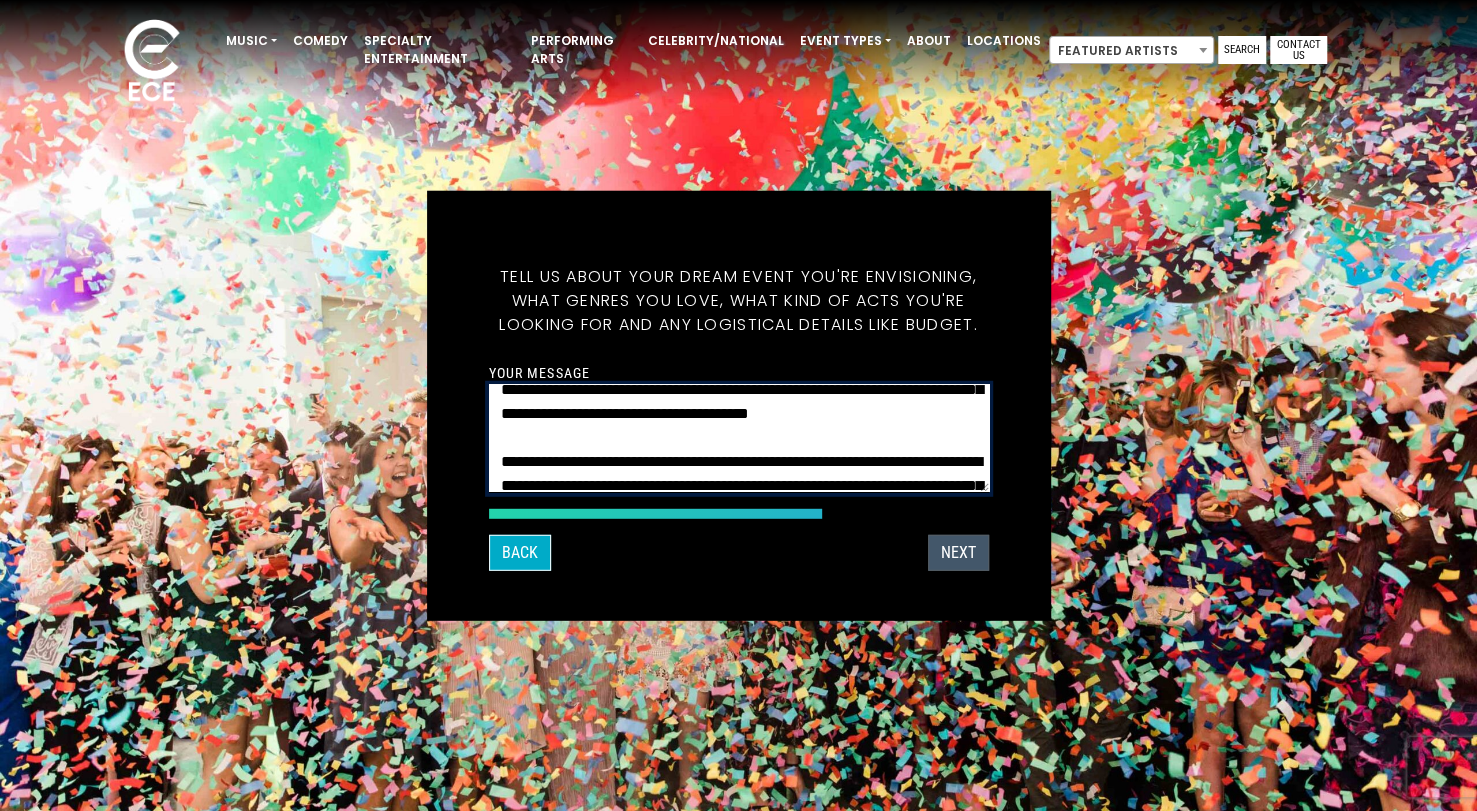 type on "**********" 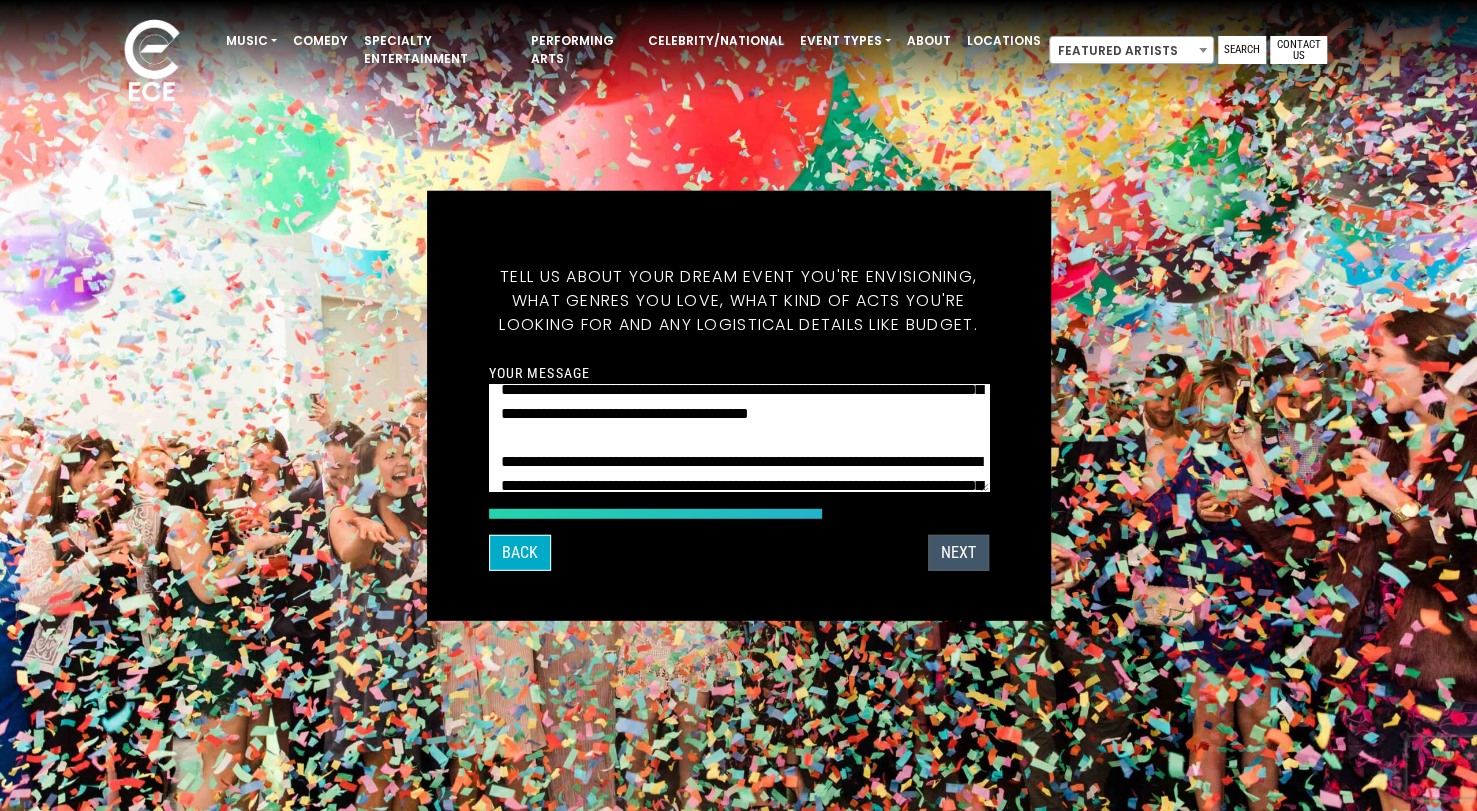 click on "Next" at bounding box center (958, 553) 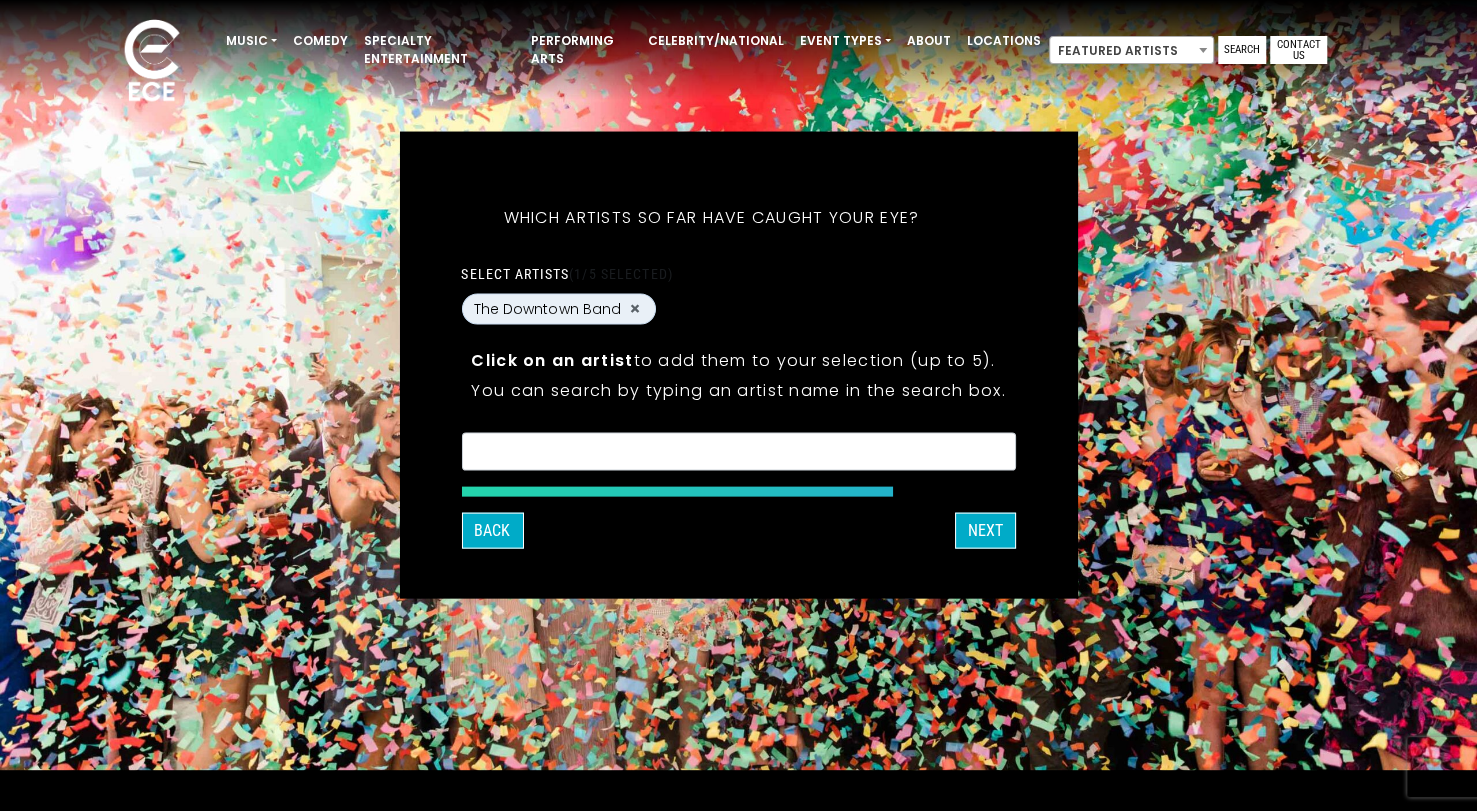 scroll, scrollTop: 42, scrollLeft: 0, axis: vertical 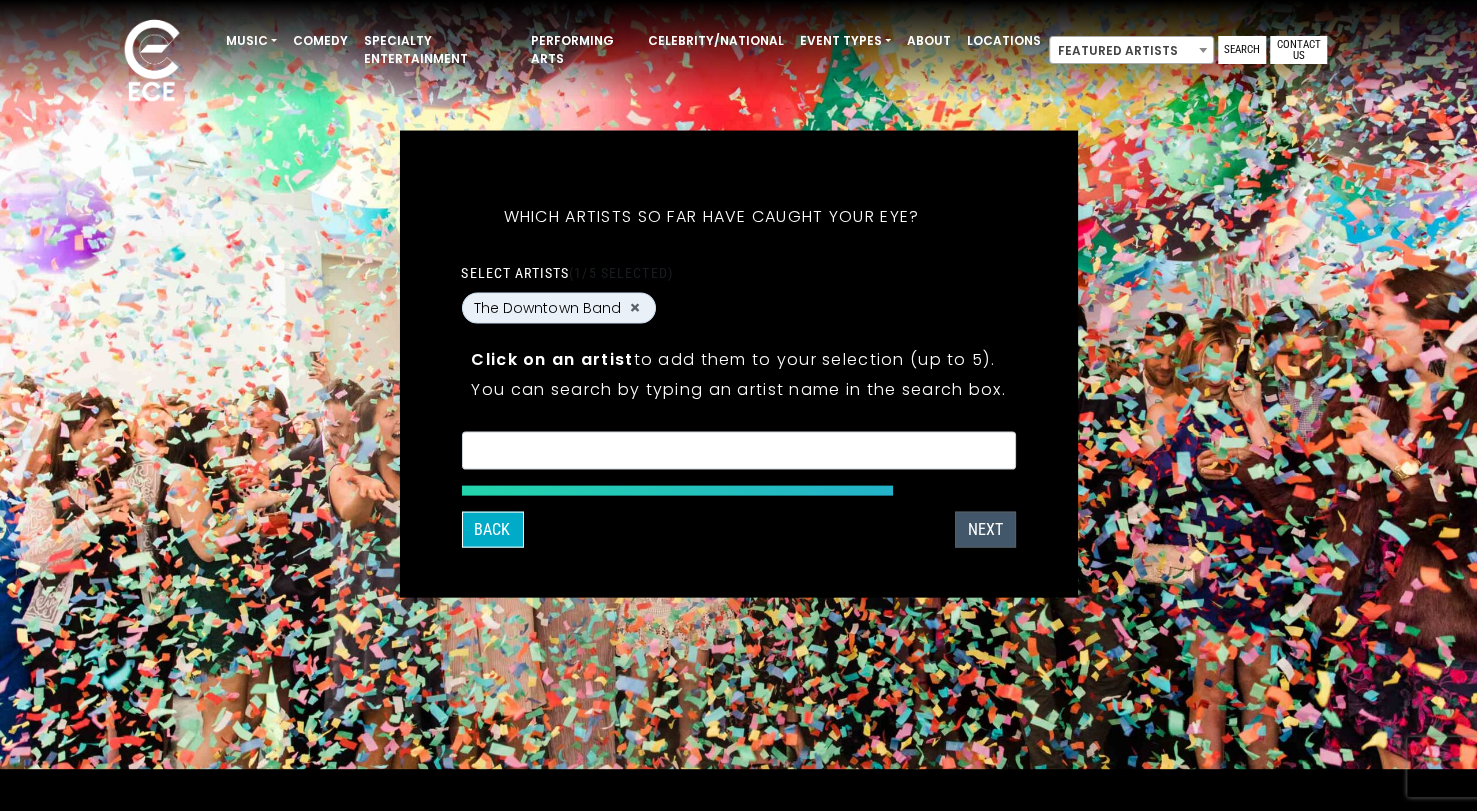 click on "Next" at bounding box center [985, 529] 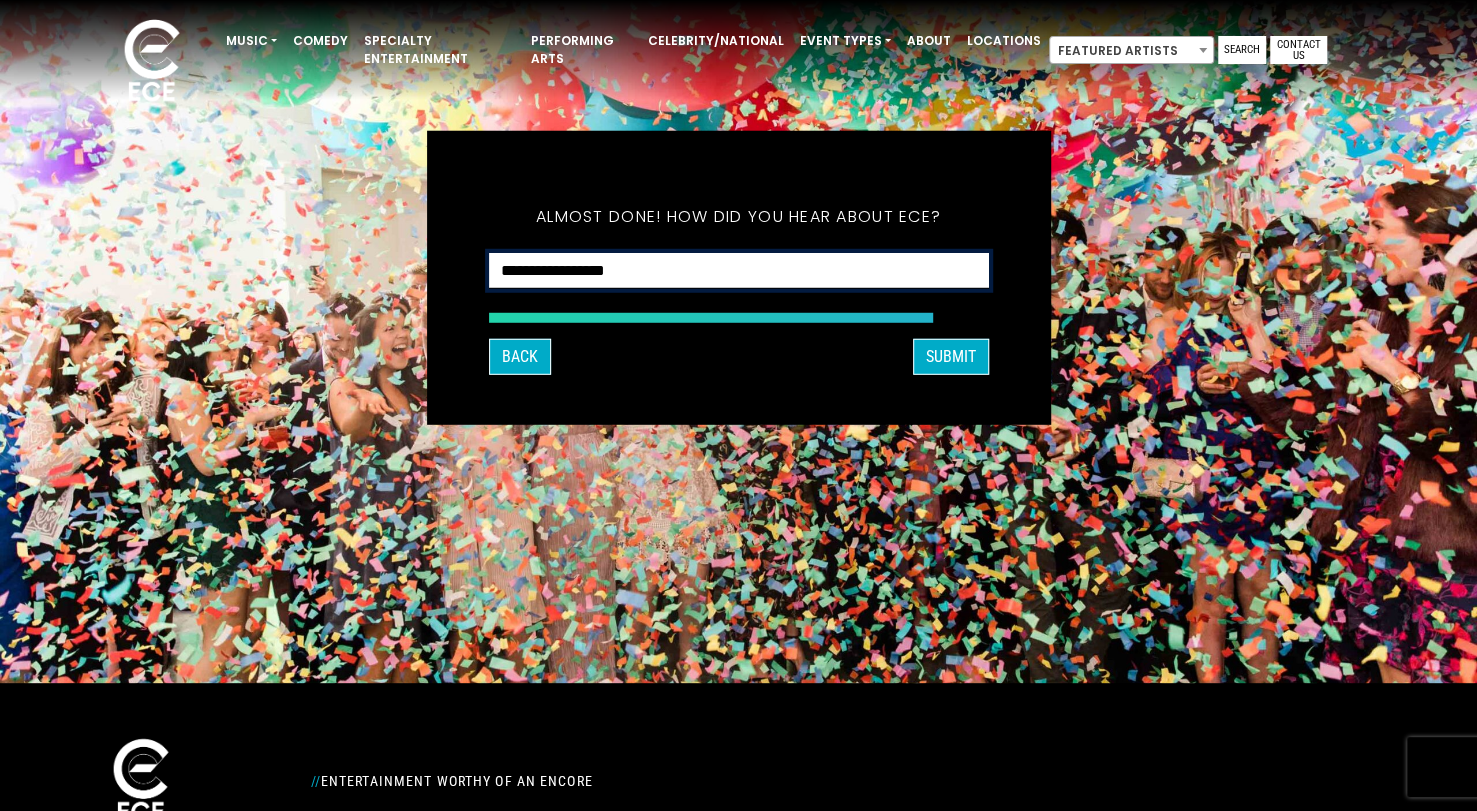 click on "**********" at bounding box center (739, 270) 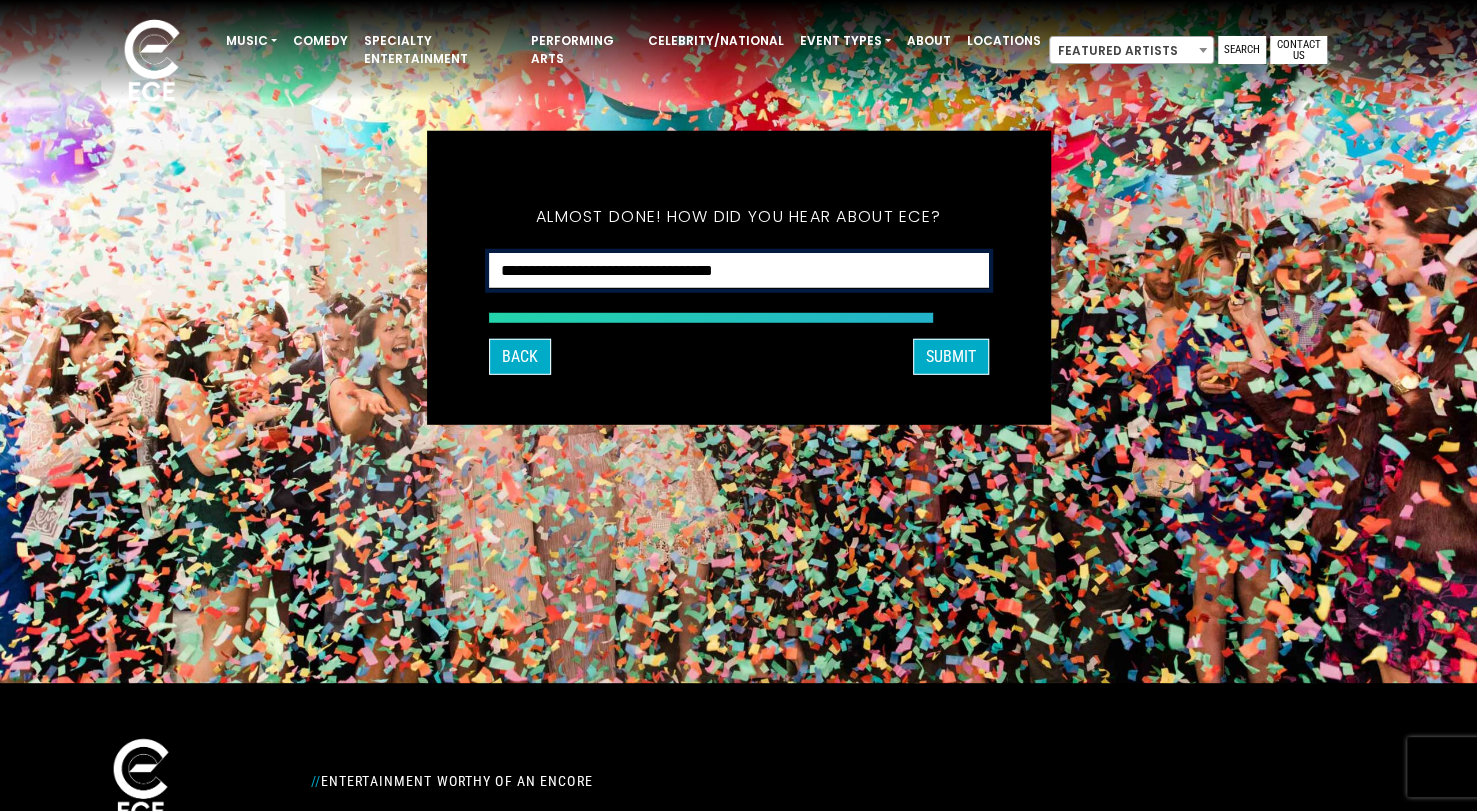 click on "**********" at bounding box center (739, 270) 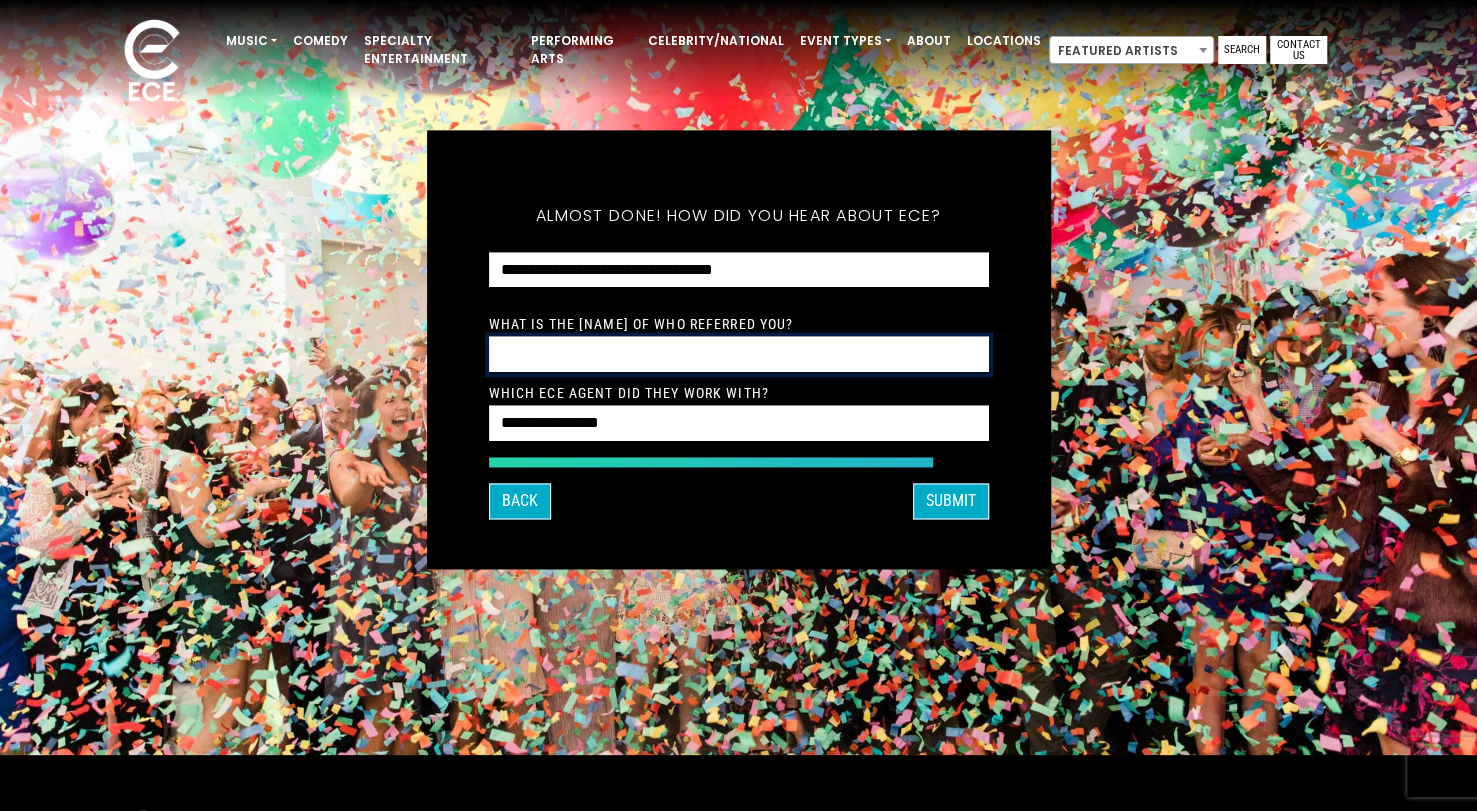 click at bounding box center [739, 355] 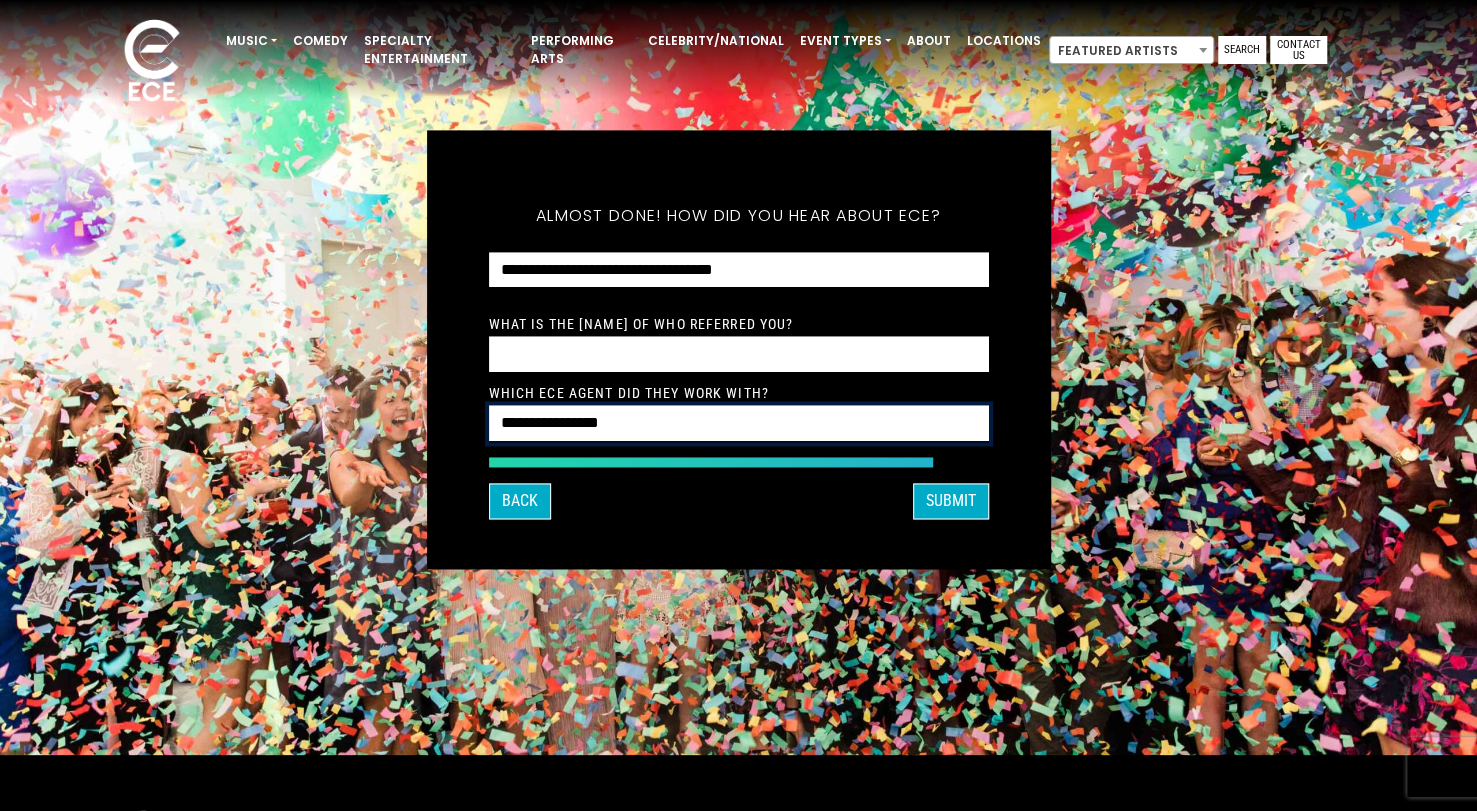 click on "**********" at bounding box center [739, 424] 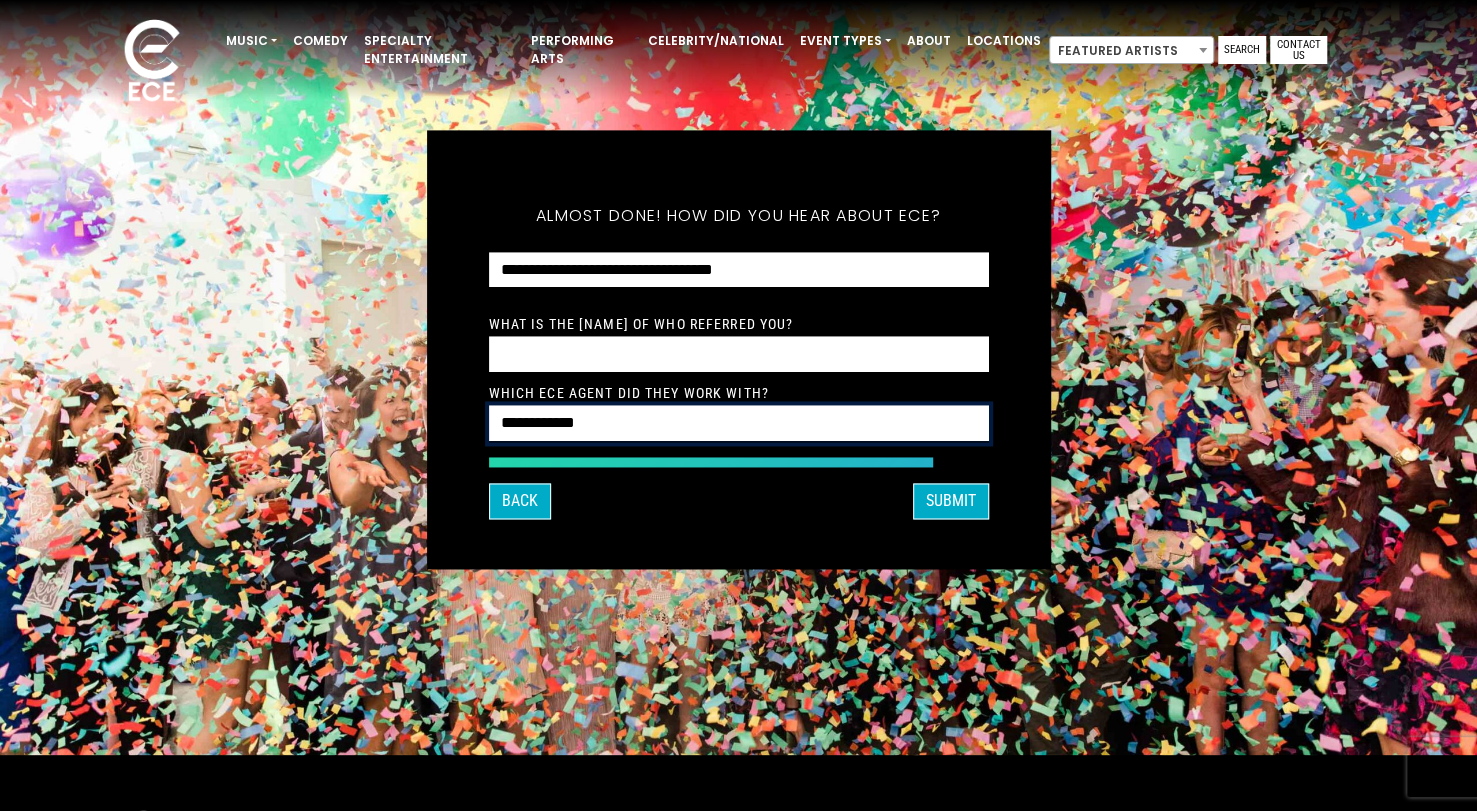 click on "**********" at bounding box center (739, 424) 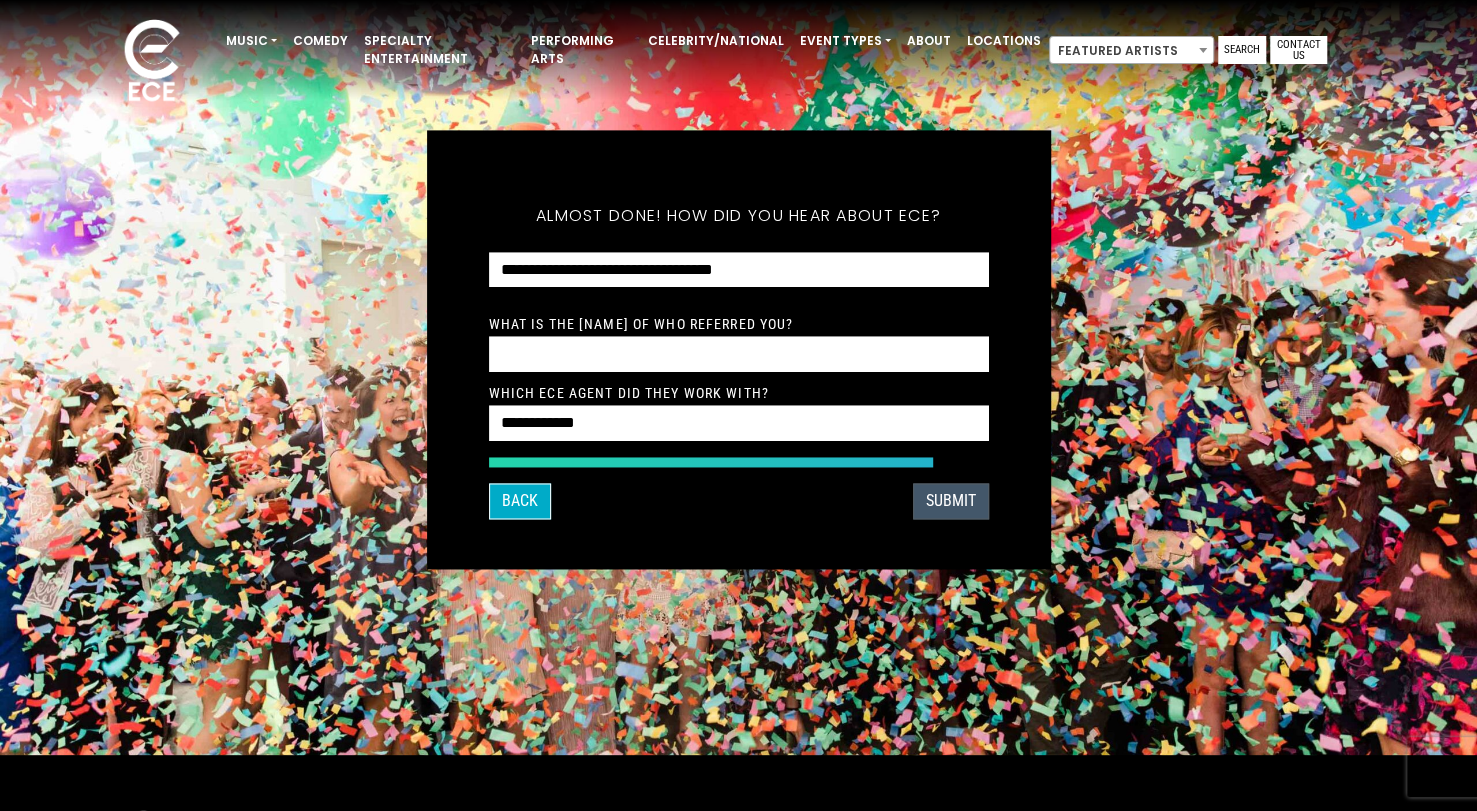 click on "SUBMIT" at bounding box center (951, 501) 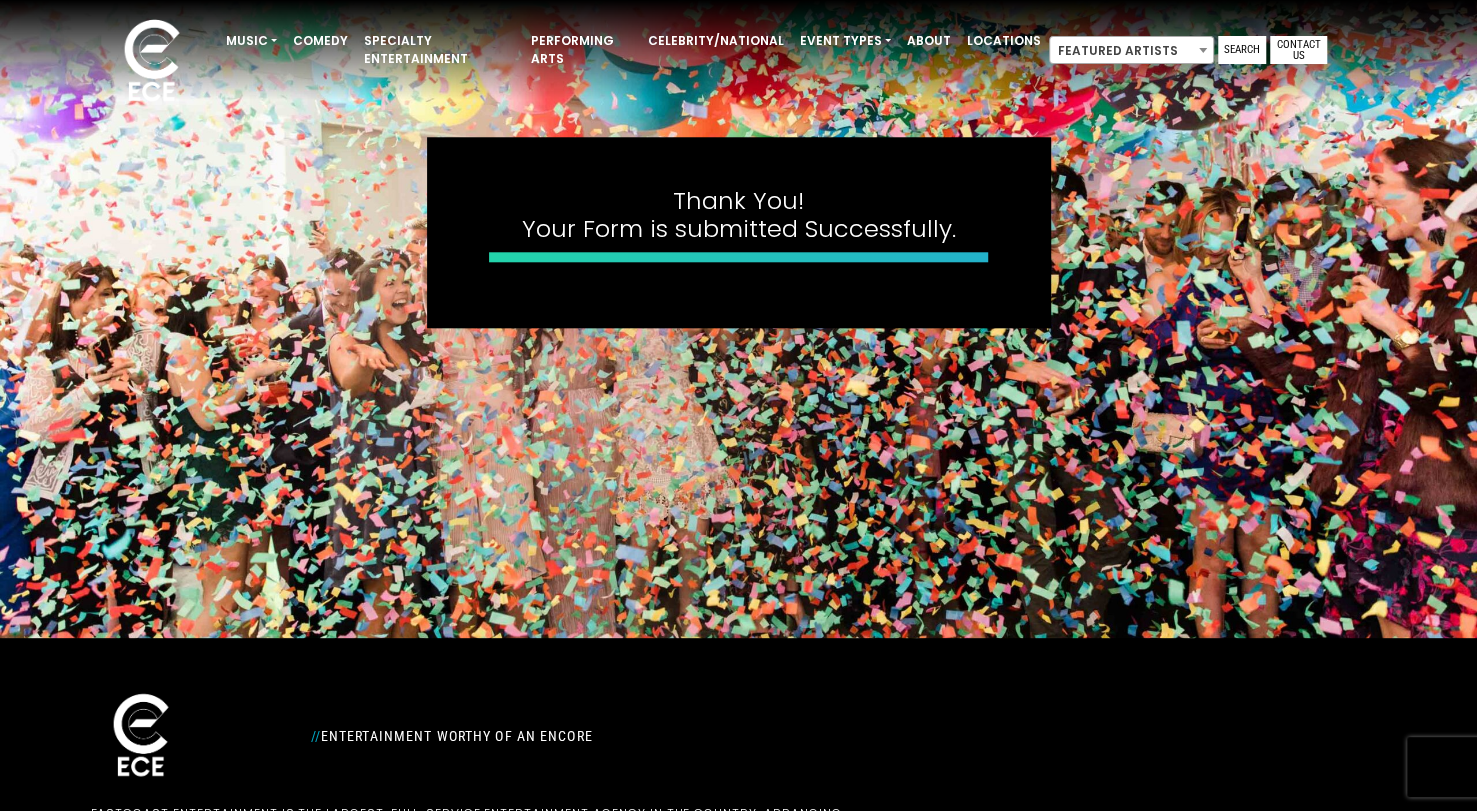 scroll, scrollTop: 179, scrollLeft: 0, axis: vertical 